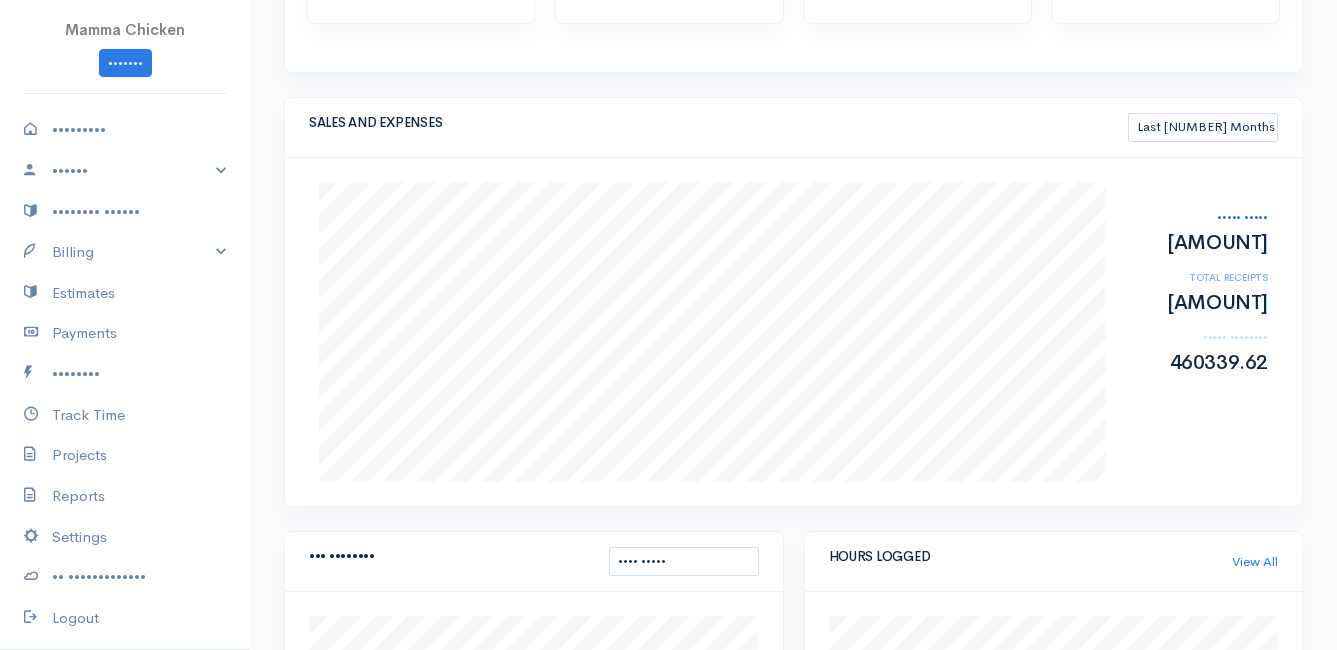 scroll, scrollTop: 0, scrollLeft: 0, axis: both 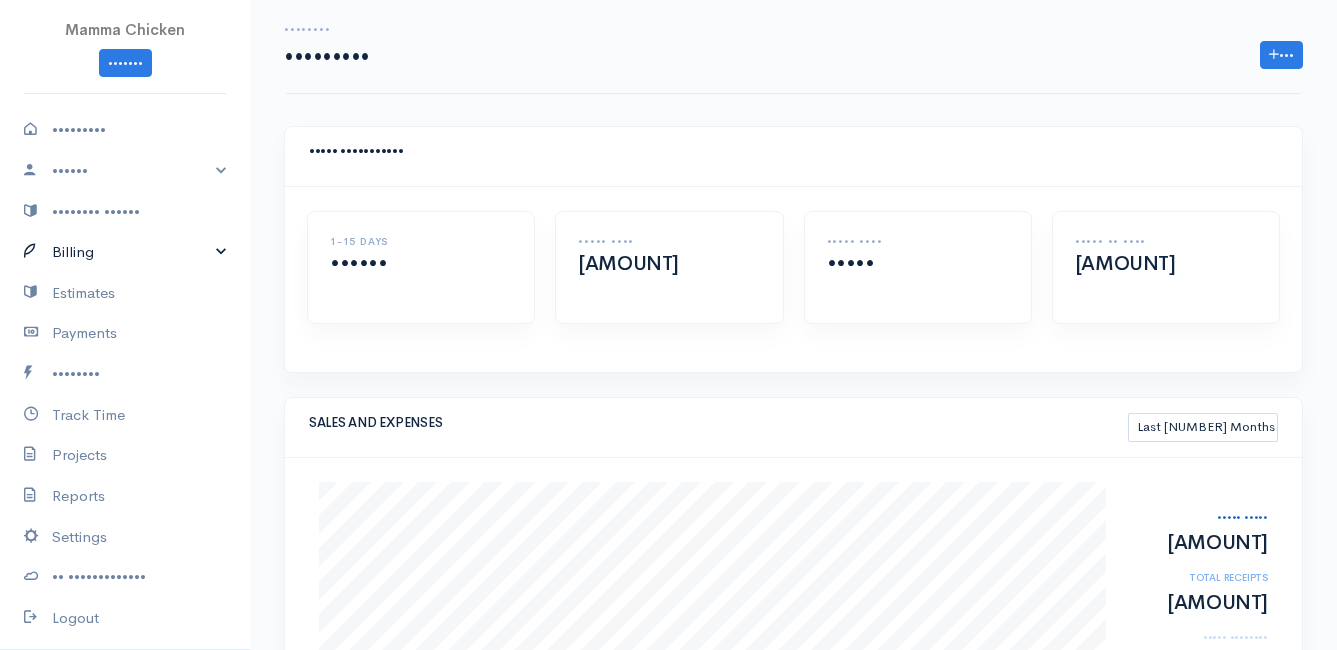 click on "Billing" at bounding box center [125, 252] 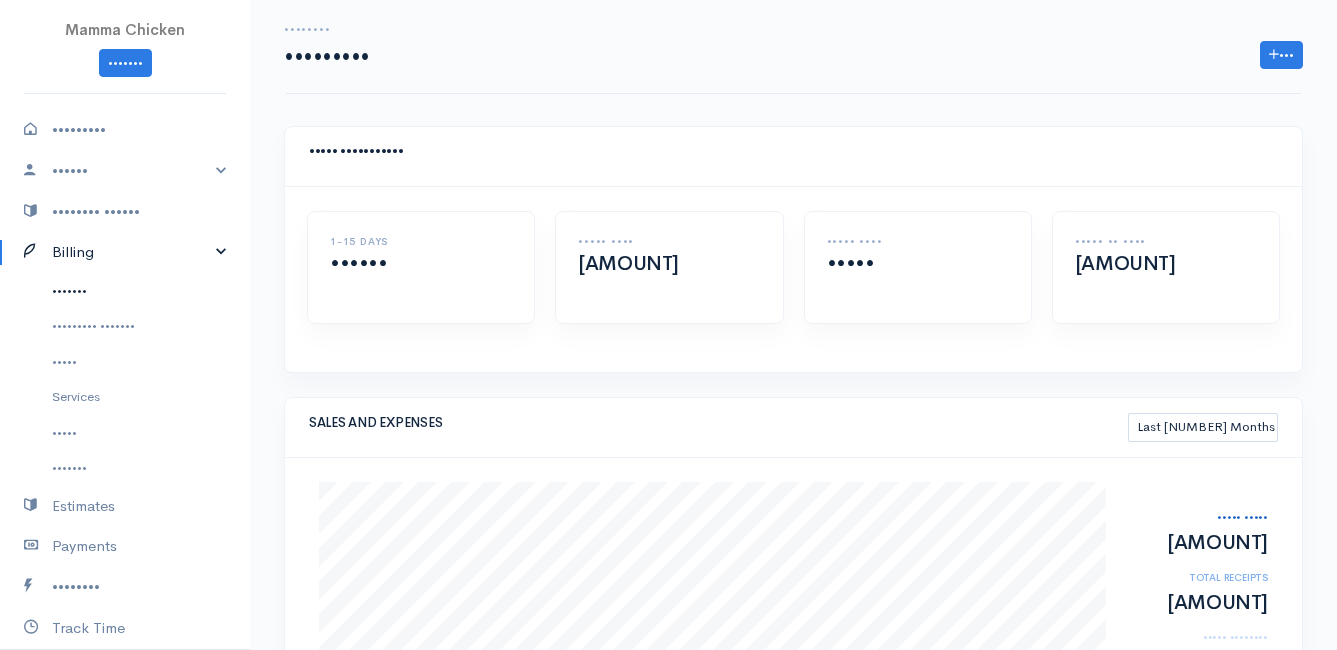 click on "•••••••" at bounding box center [125, 291] 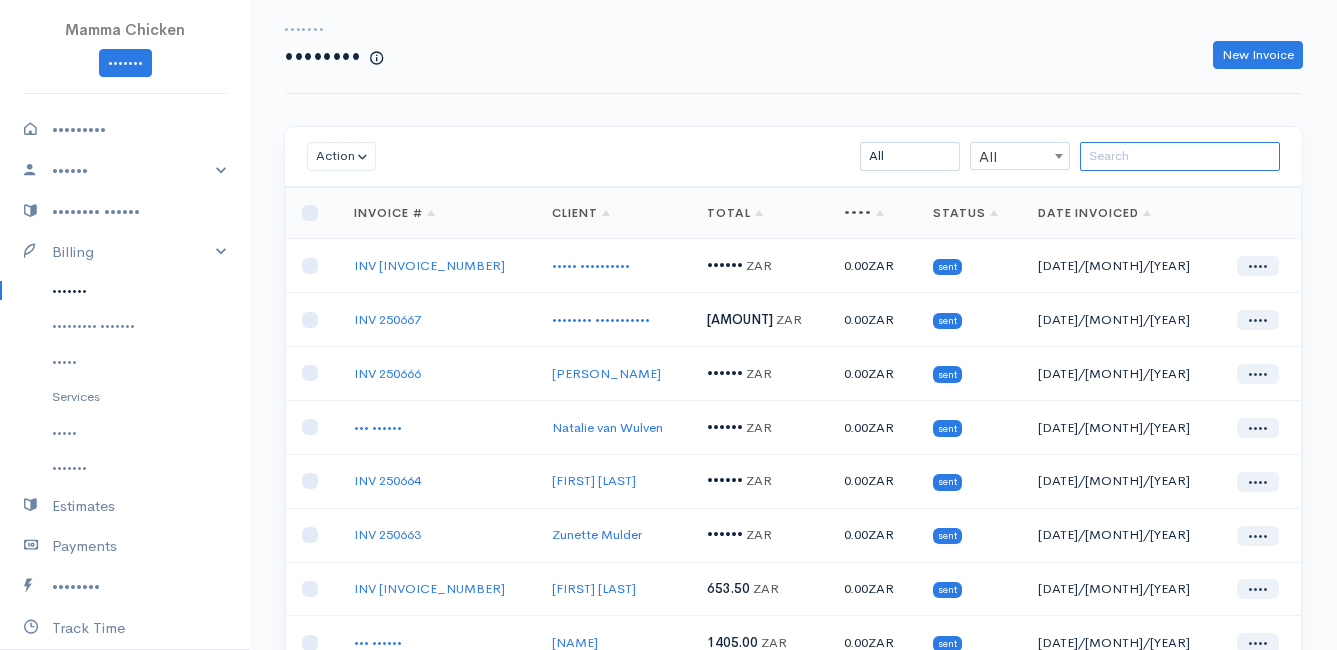 click at bounding box center [1180, 156] 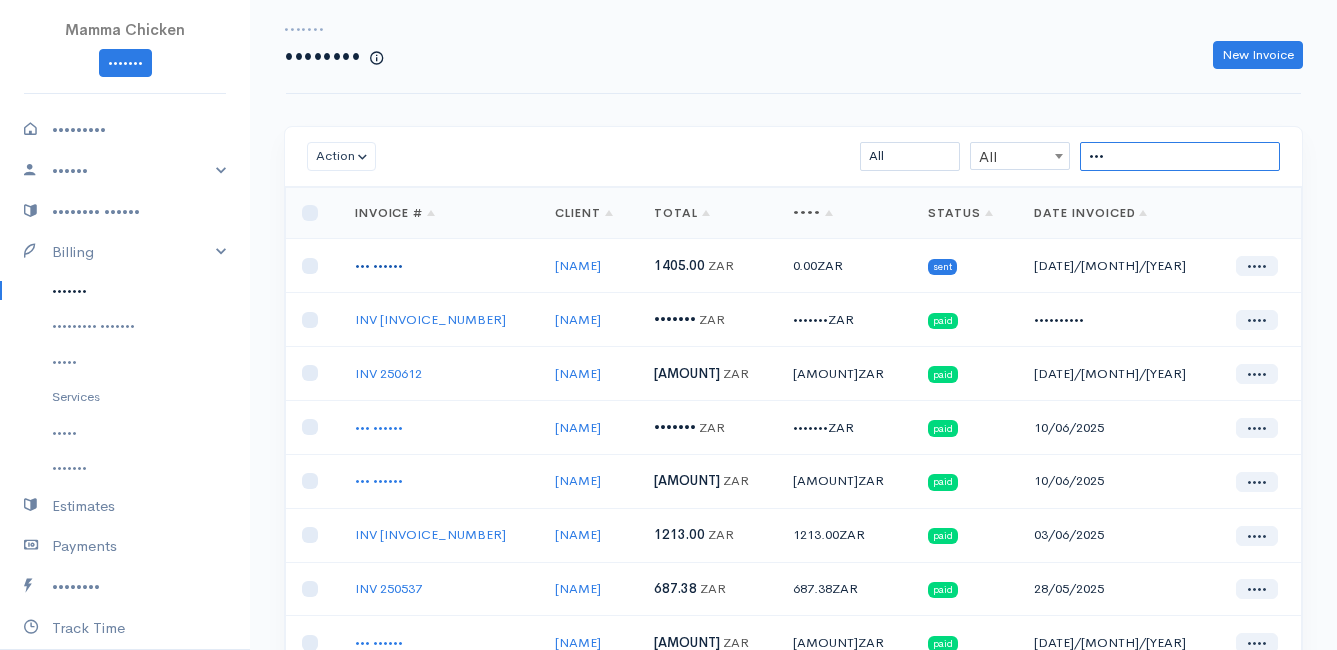 type on "•••" 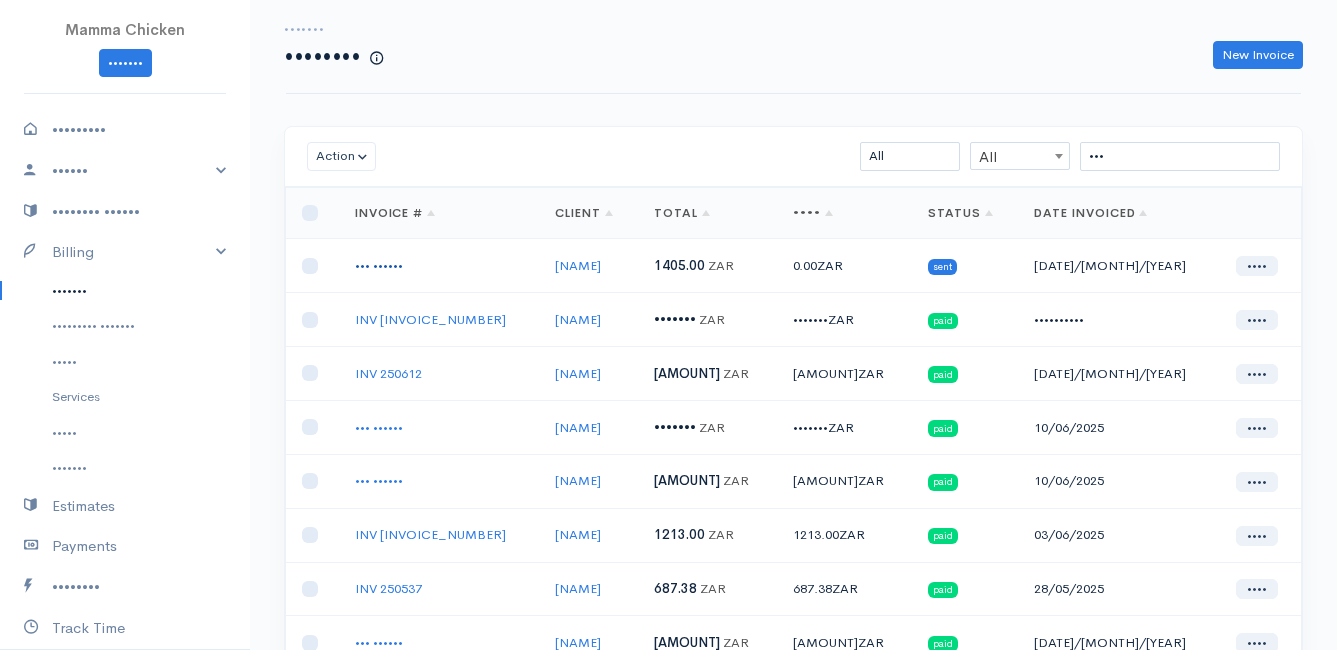 click on "••• ••••••" at bounding box center (379, 265) 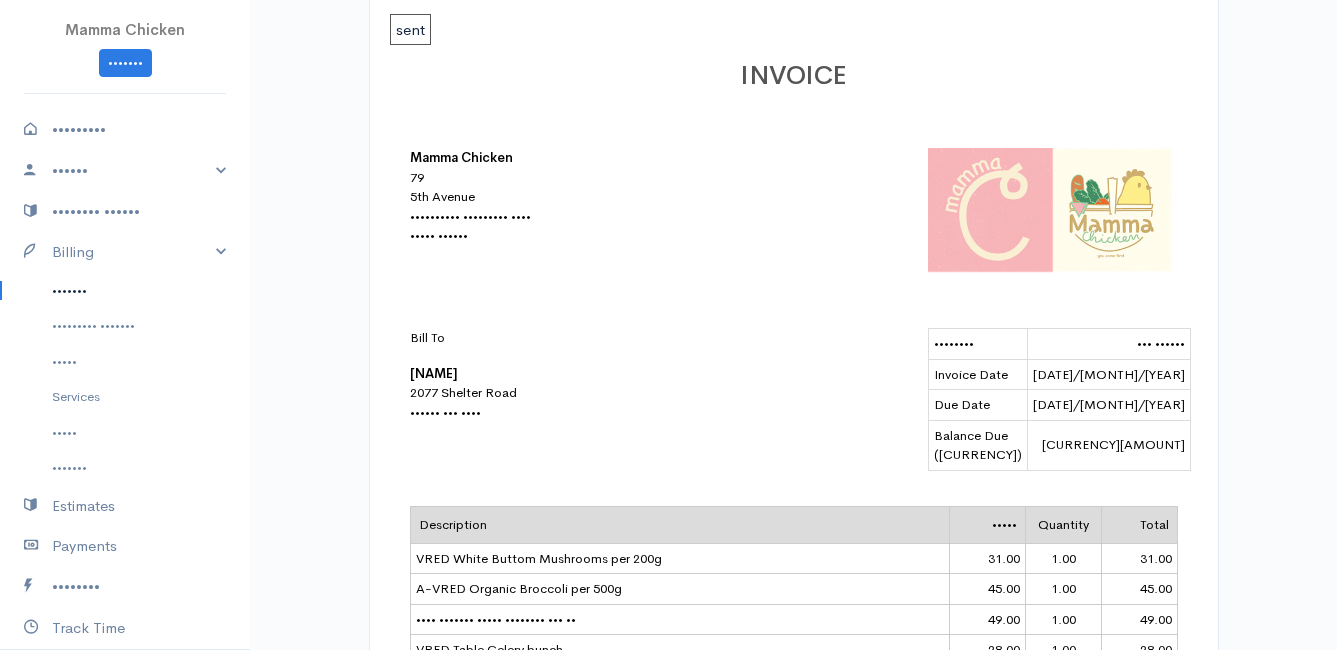 scroll, scrollTop: 0, scrollLeft: 0, axis: both 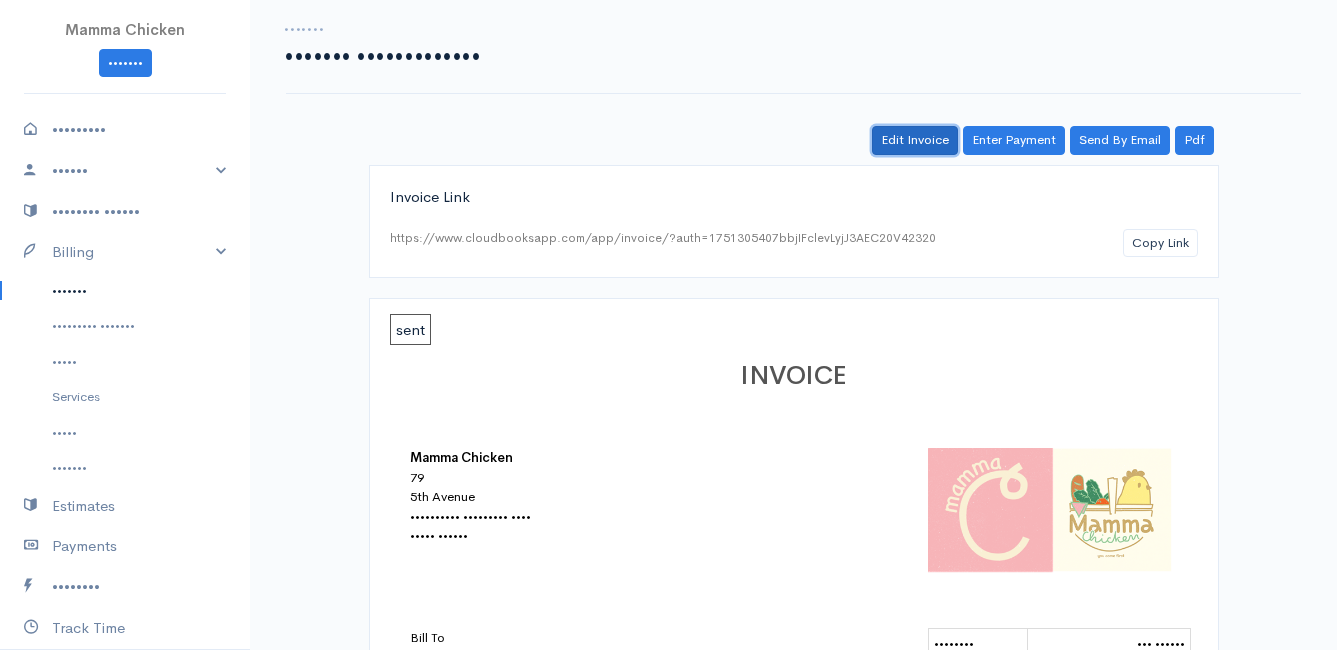 click on "Edit Invoice" at bounding box center (915, 140) 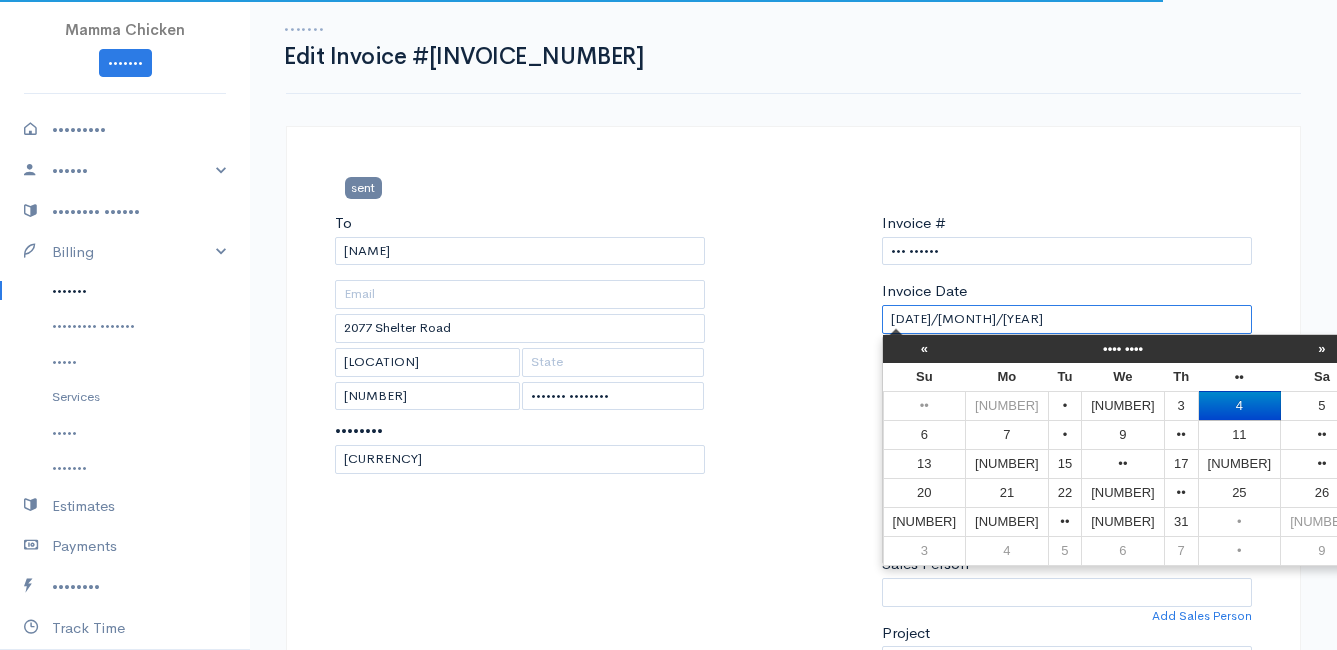 click on "[DATE]/[MONTH]/[YEAR]" at bounding box center [1067, 319] 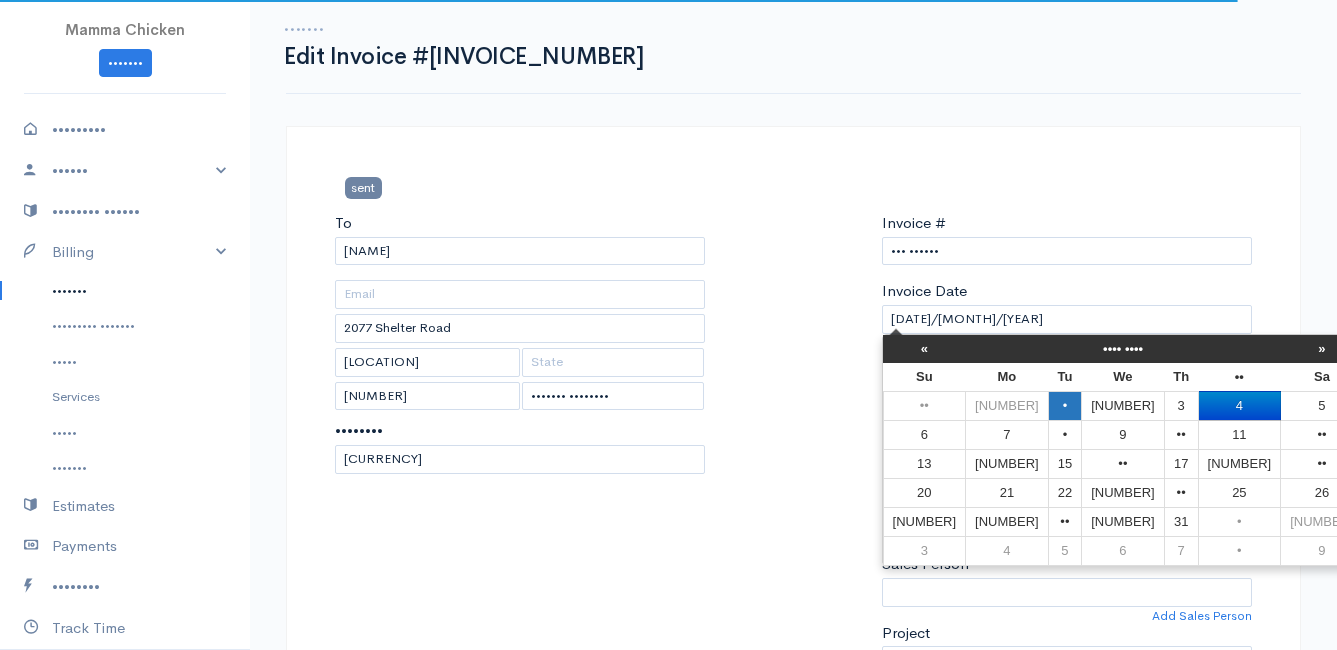 click on "•" at bounding box center (1064, 405) 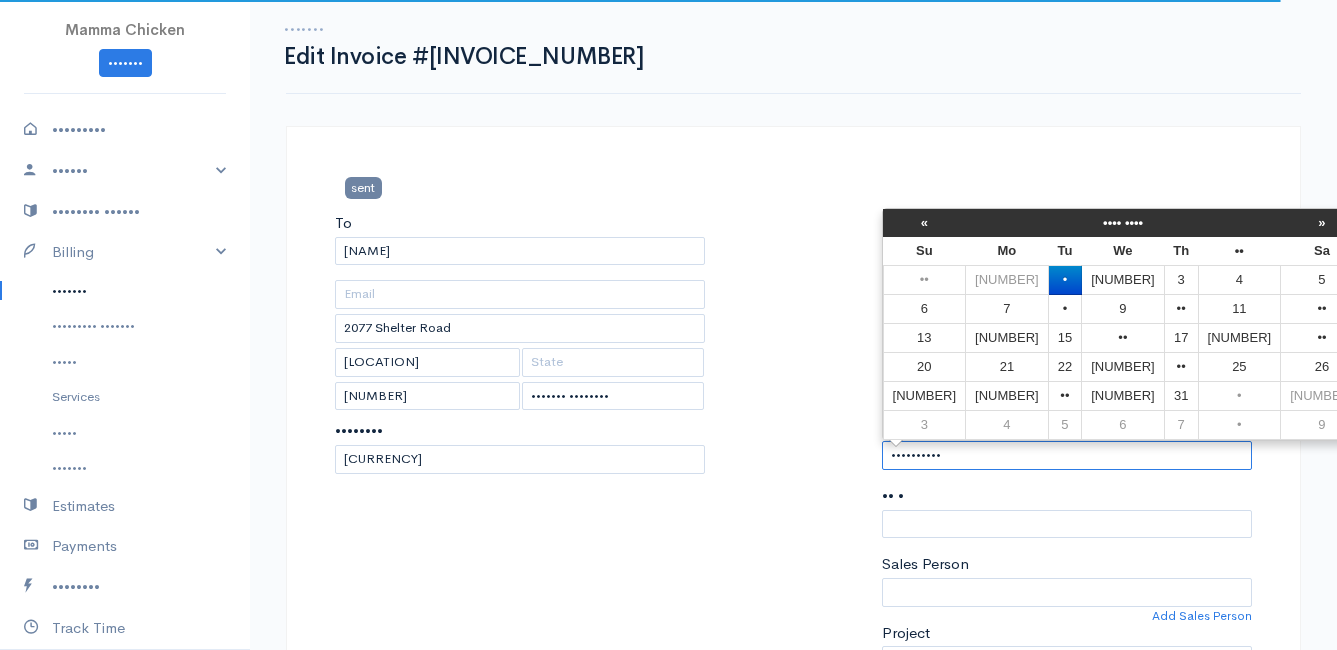 click on "••••••••••" at bounding box center (1067, 455) 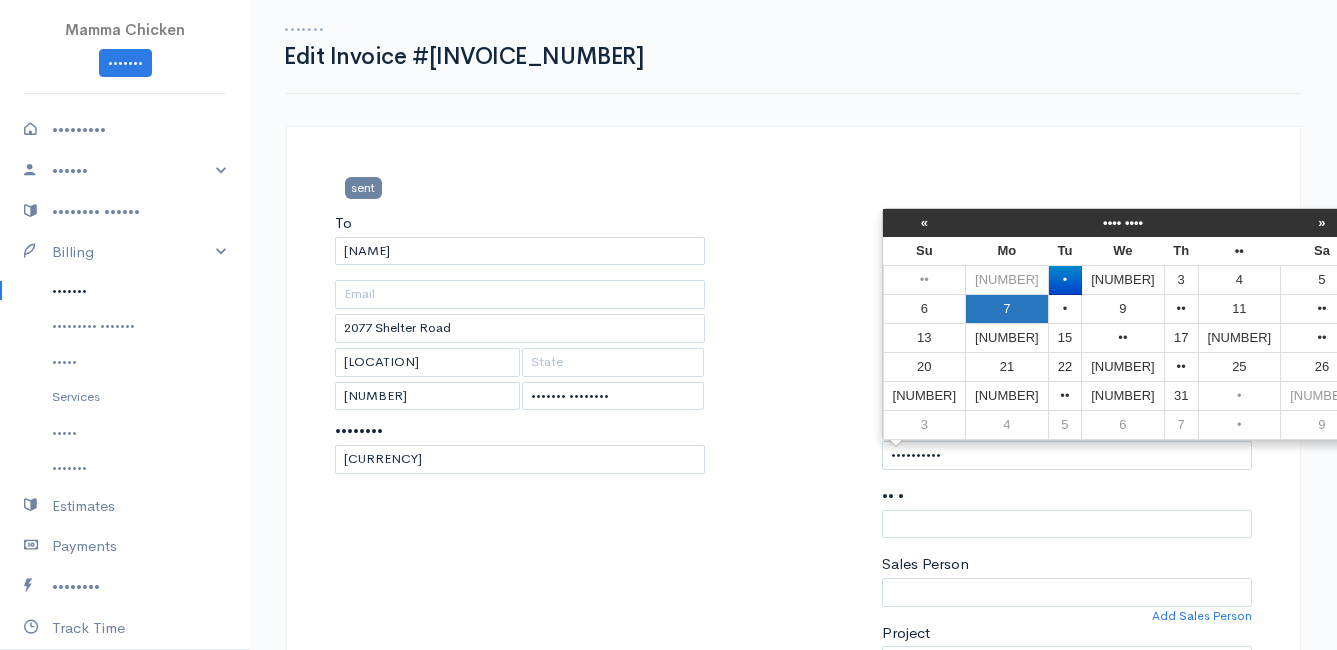 click on "7" at bounding box center [1007, 280] 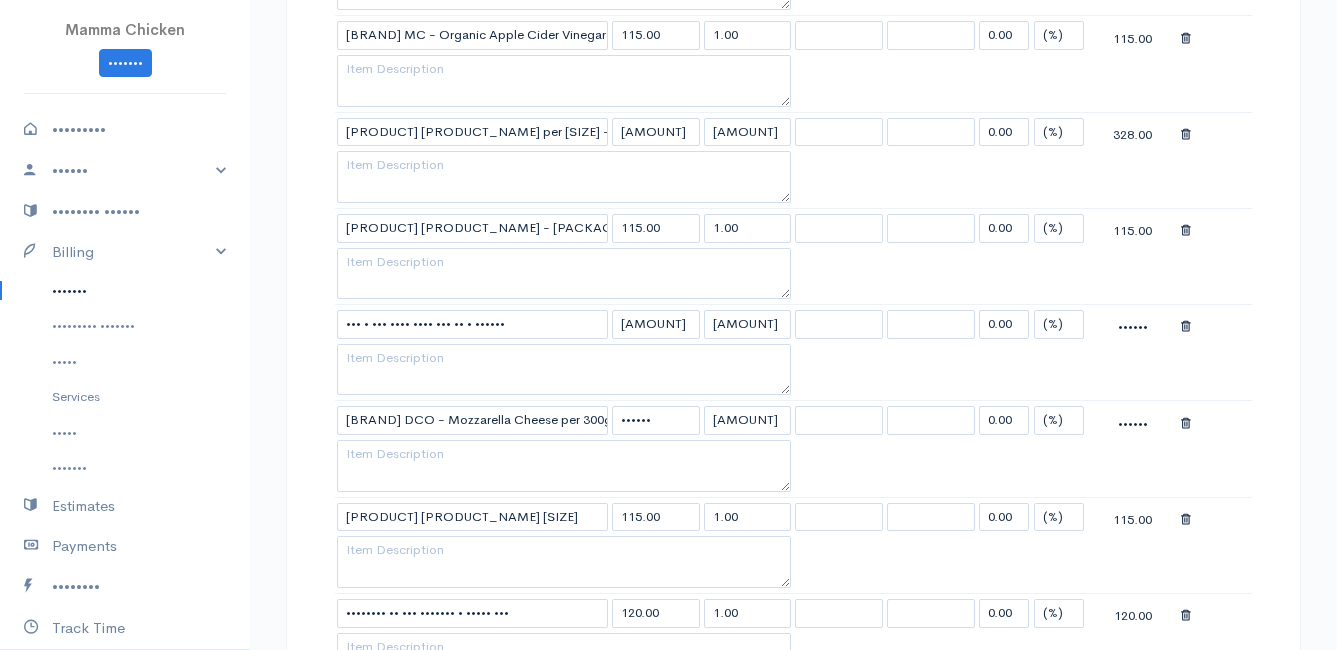 scroll, scrollTop: 1400, scrollLeft: 0, axis: vertical 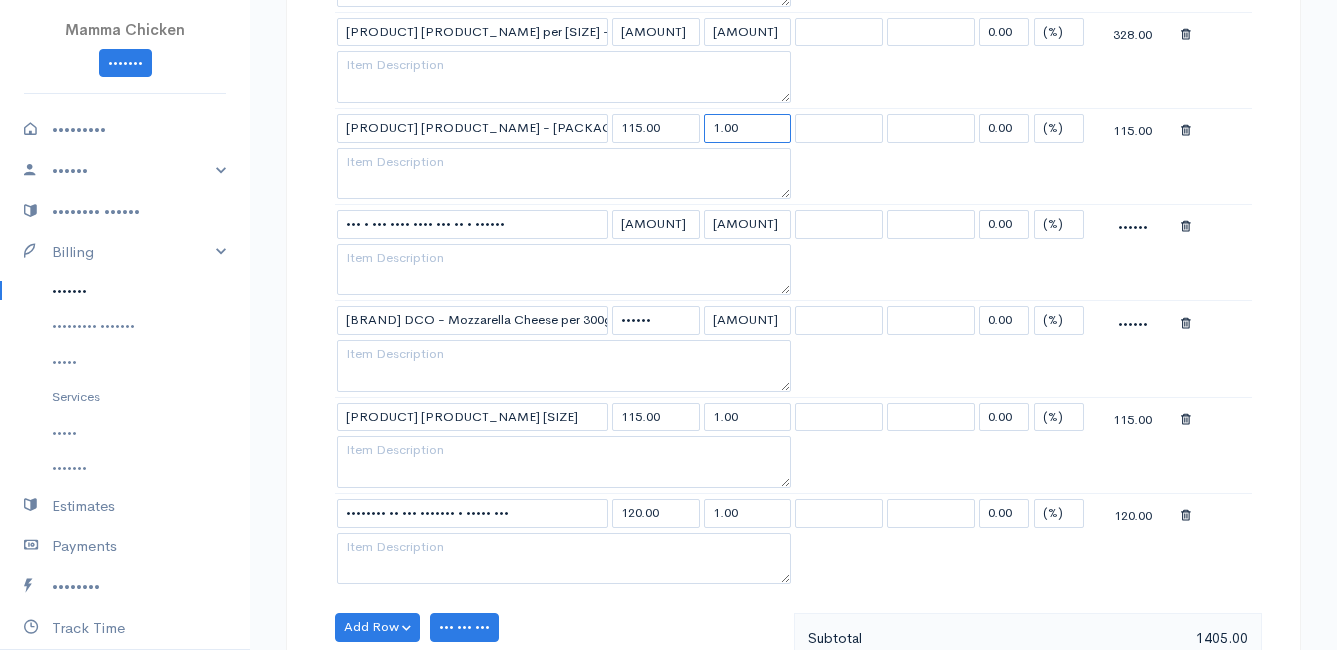 drag, startPoint x: 750, startPoint y: 125, endPoint x: 659, endPoint y: 121, distance: 91.08787 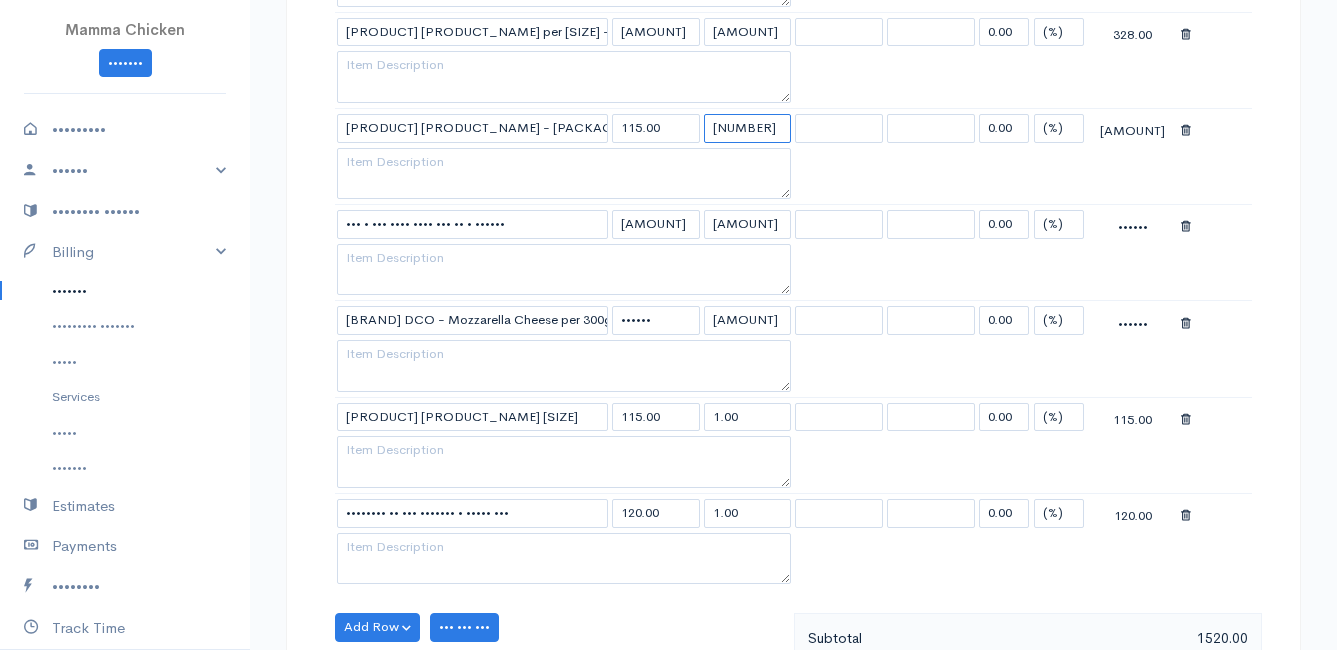 type on "[NUMBER]" 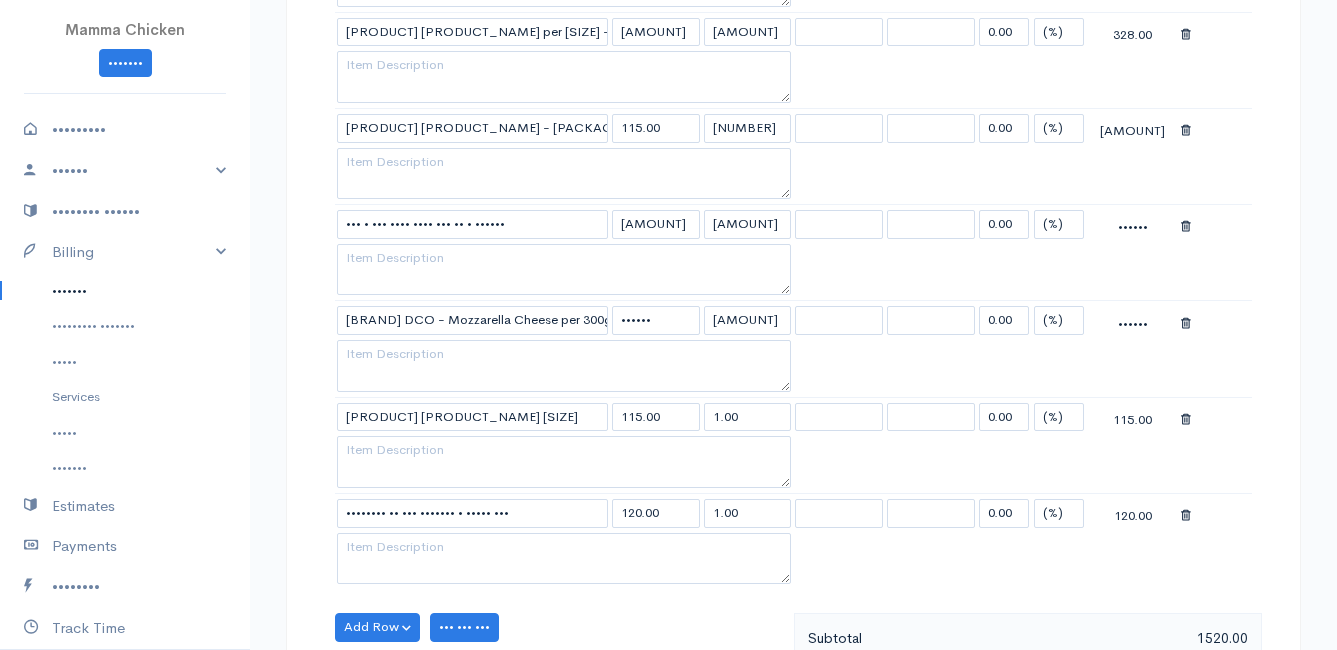 click on "Item Rate Qty Tax Tax Discount Total VRED White Buttom Mushrooms per 200g [PRICE] 1.00 0.00 (%) Flat [PRICE] A-VRED Organic Broccoli per 500g [PRICE] 1.00 0.00 (%) Flat [PRICE] VRED Organic Sweet Potatoes per kg [PRICE] 1.00 0.00 (%) Flat [PRICE] VRED Table Celery  bunch [PRICE] 1.00 0.00 (%) Flat [PRICE] VRED Carrots Bunch [PRICE] 1.00 0.00 (%) Flat [PRICE] VRED Organic Mangoes per kg [PRICE] 1.00 0.00 (%) Flat [PRICE] MC - Organic Apple Cider Vinegar - Raw - Naturally Fermented with \"Mother\" [PRICE] 1.00 0.00 (%) Flat [PRICE] DCO - Dairy Co Greek Yogurt per 850g - Plastic Tub [PRICE] 4.00 0.00 (%) Flat [PRICE] VRED Raw Citrus Honey - Glass bottle per 500g [PRICE] 2 0.00 (%) Flat [PRICE] DCO - Raw Pets Milk per 1L - Frozen [PRICE] 4.00 0.00 (%) Flat [PRICE] DCO - Mozzarella Cheese per 300g [PRICE] 2.00 0.00 (%) Flat [PRICE] VRED Cocoa Powder Organic 250g [PRICE] 1.00 0.00 (%) Flat [PRICE] Delivery to [PERSON_NAME] - [LOCATION] [PRICE] 1.00 0.00 (%) Flat [PRICE]" at bounding box center (793, -61) 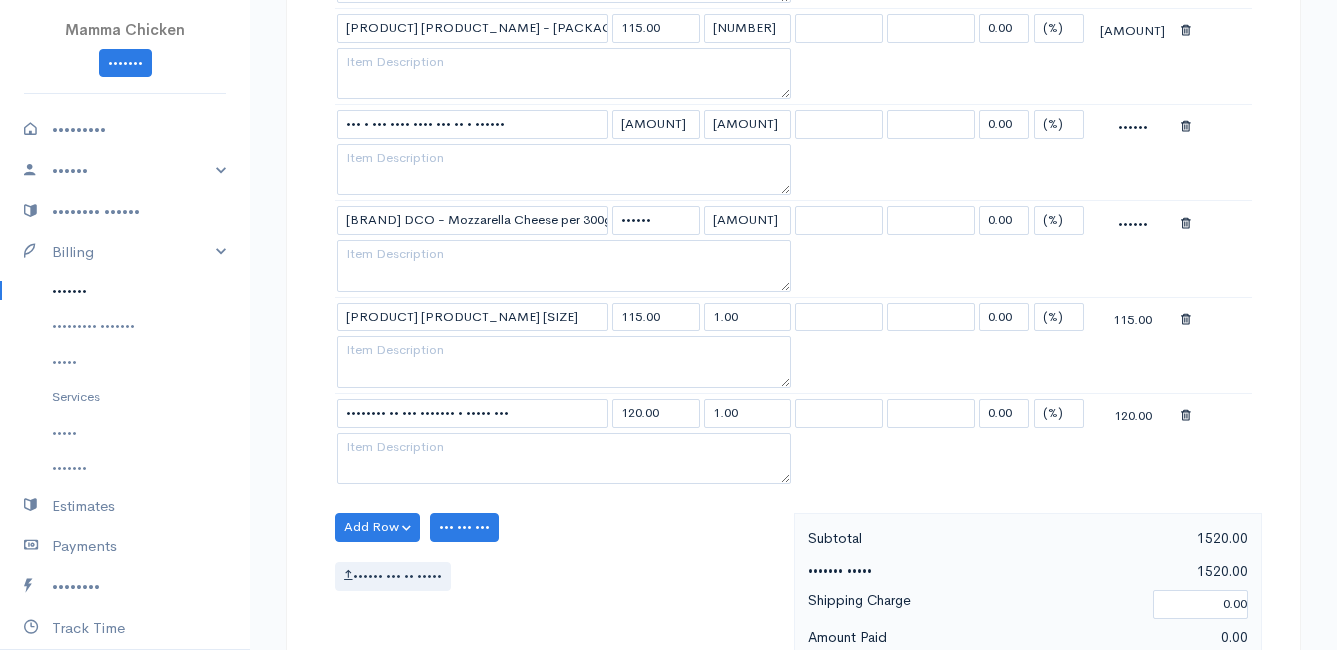 scroll, scrollTop: 1400, scrollLeft: 0, axis: vertical 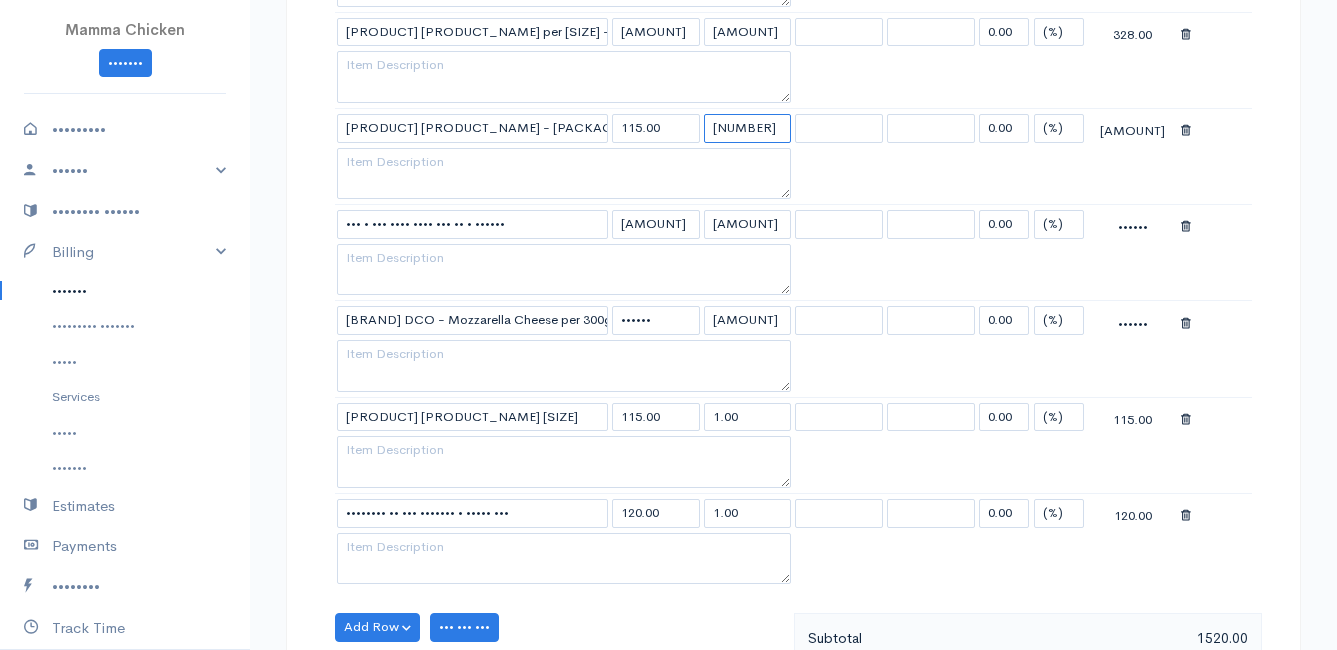drag, startPoint x: 751, startPoint y: 133, endPoint x: 687, endPoint y: 134, distance: 64.00781 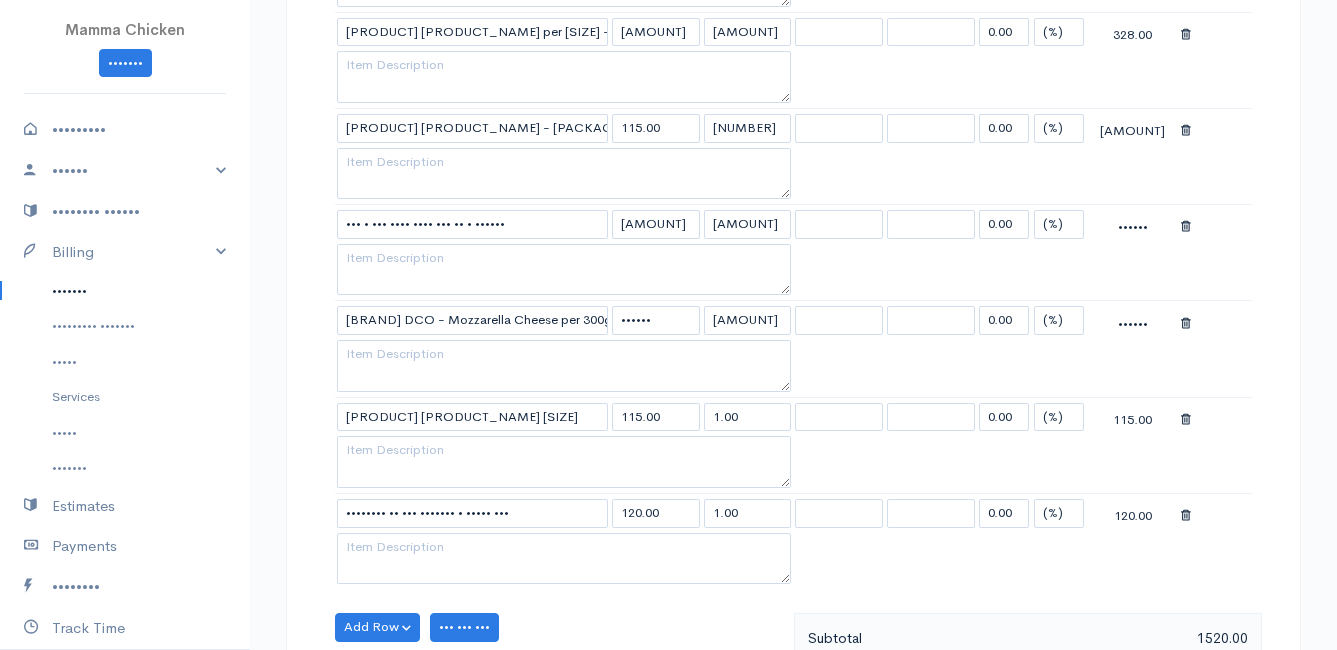 click on "•••• •• ••• ••••••• •••• ••••••• •••• •••••• ••• •••• ••••••• •••••••• •••••• •••••• •••••• •••••• ••••••• ••••••••••• ••••••• ••••••• •••••••• ••••• ••••••• •••••••• •••••• •••••••••• ••••••• ••• ••••••• ••••••••• ••••••• ••••• ••••••••• ••••••• •••••••••• ••••••• ••••••• •••••••••• •••••••• ••••••• •••••• ••••• ••••••• •••••• ••••••• •••••• ••• ••••••••••• •••••••• •••••• •••••• •••••• ••••••• •••••• ••••• ••••••••• •••••• •••••••••• •••••••• ••••••• •••• ••••••• •••••••• •••••••• •••••• •••• ••••• •••••• ••••••• ••••••• ••••••• •••••••• •••• ••••• ••••• ••••••••• •••••• ••••• •••••••• •••••••• •••••••• ••••••• ••••• •••• ••••••• ••••• •••• •••• •••••••• •••••• •••••• ••••••• •••••••••• •••• ••••••• •••••• ••••• •••••••• •••••••••• •••••••• •• ••• ••••• ••••••• •••••••• •••••••• ••••••••• •••••••• •••• ••••• ••••• •• •••••••• ••••••• •••••••••• •••••• ••••••• ••••••• •••••••• •••••••• ••••••• •••••••••• ••••• ••••••• ••••••••• •••••• •• •••••••••• •••• ••••••• •••••• ••••••• •••••••••••• •••••• •••••• •••••" at bounding box center (793, 84) 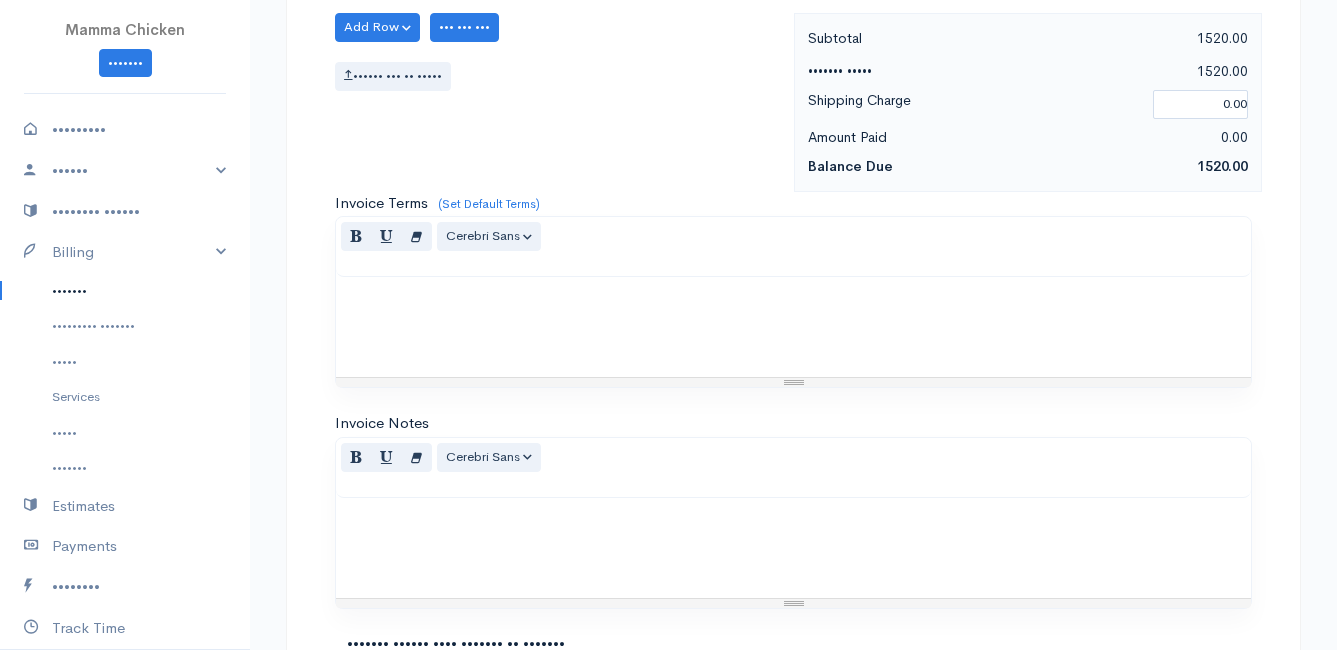 scroll, scrollTop: 2234, scrollLeft: 0, axis: vertical 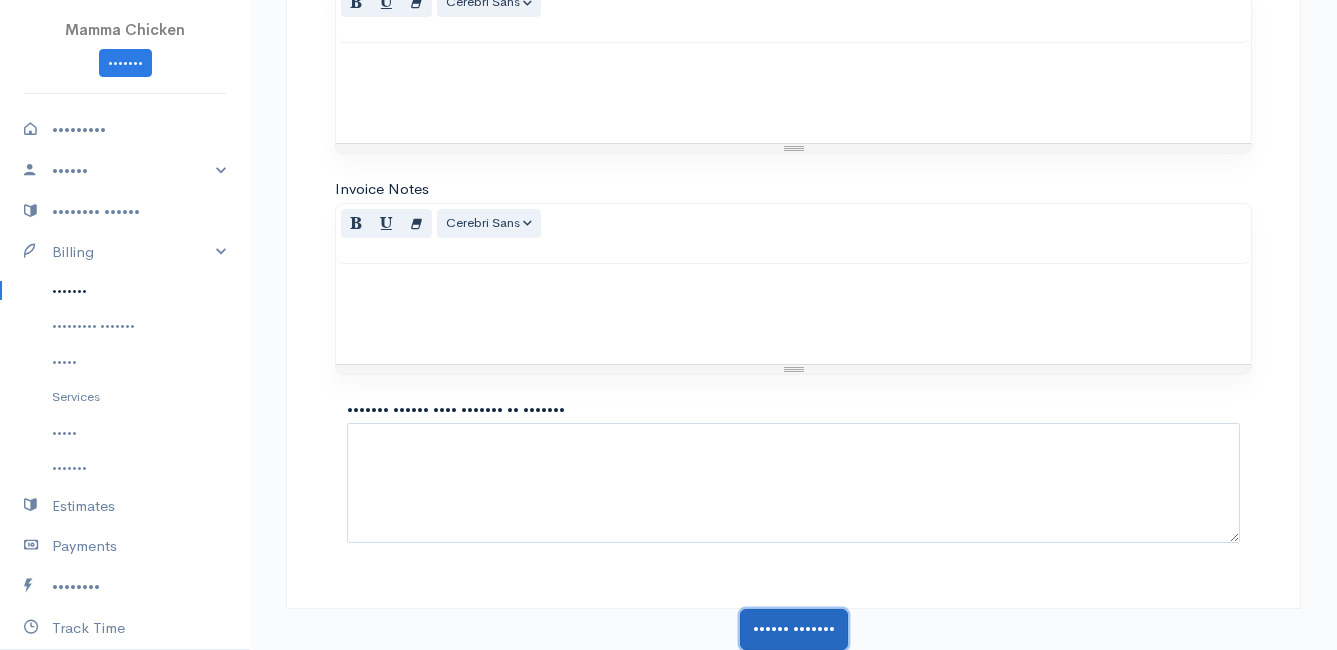 click on "•••••• •••••••" at bounding box center [794, 629] 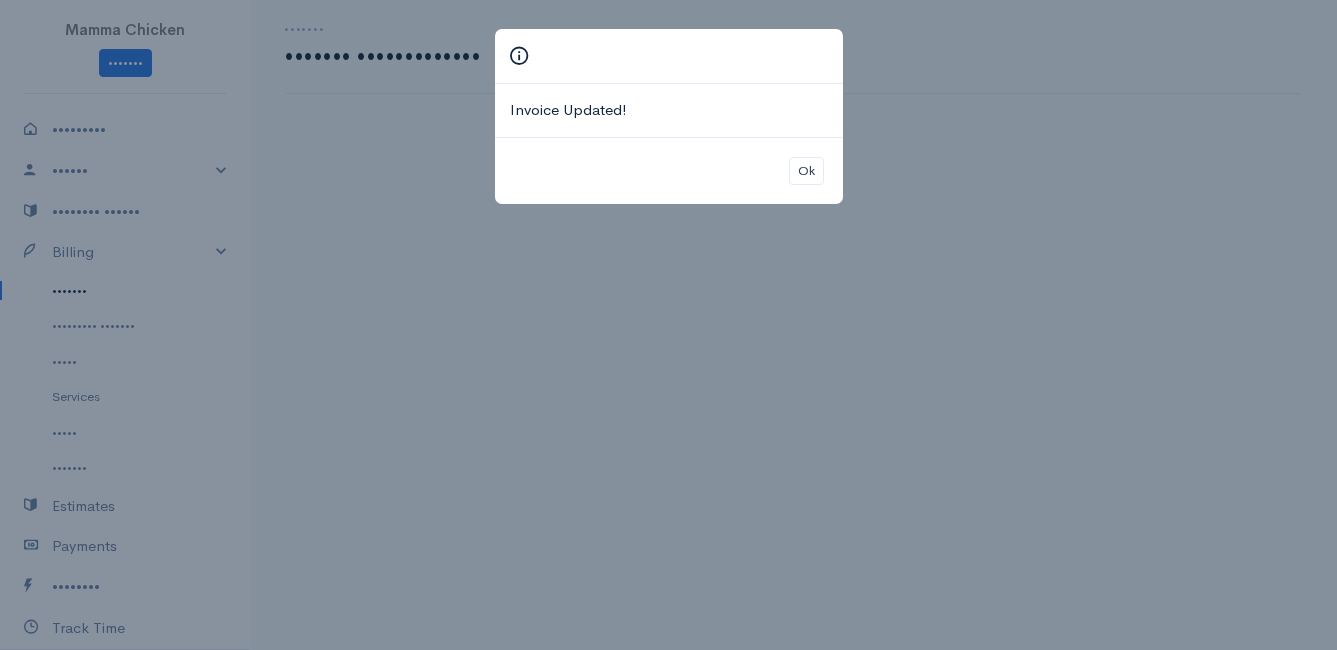 scroll, scrollTop: 0, scrollLeft: 0, axis: both 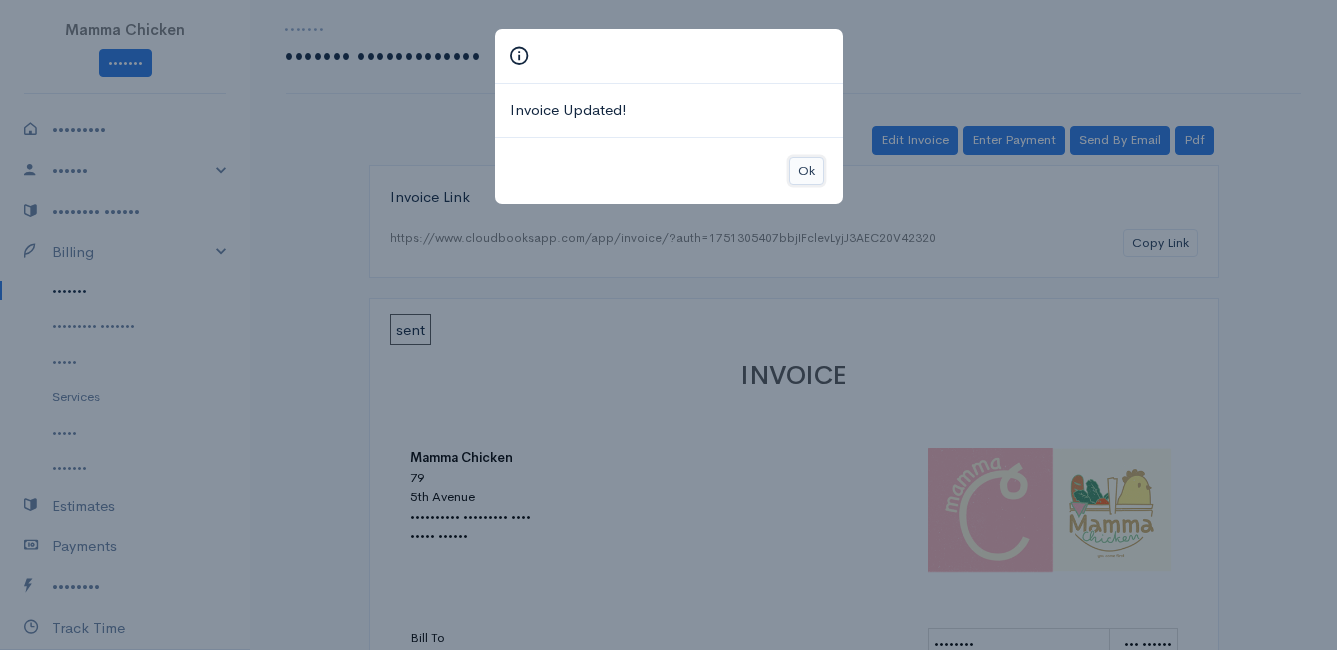 click on "Ok" at bounding box center [806, 171] 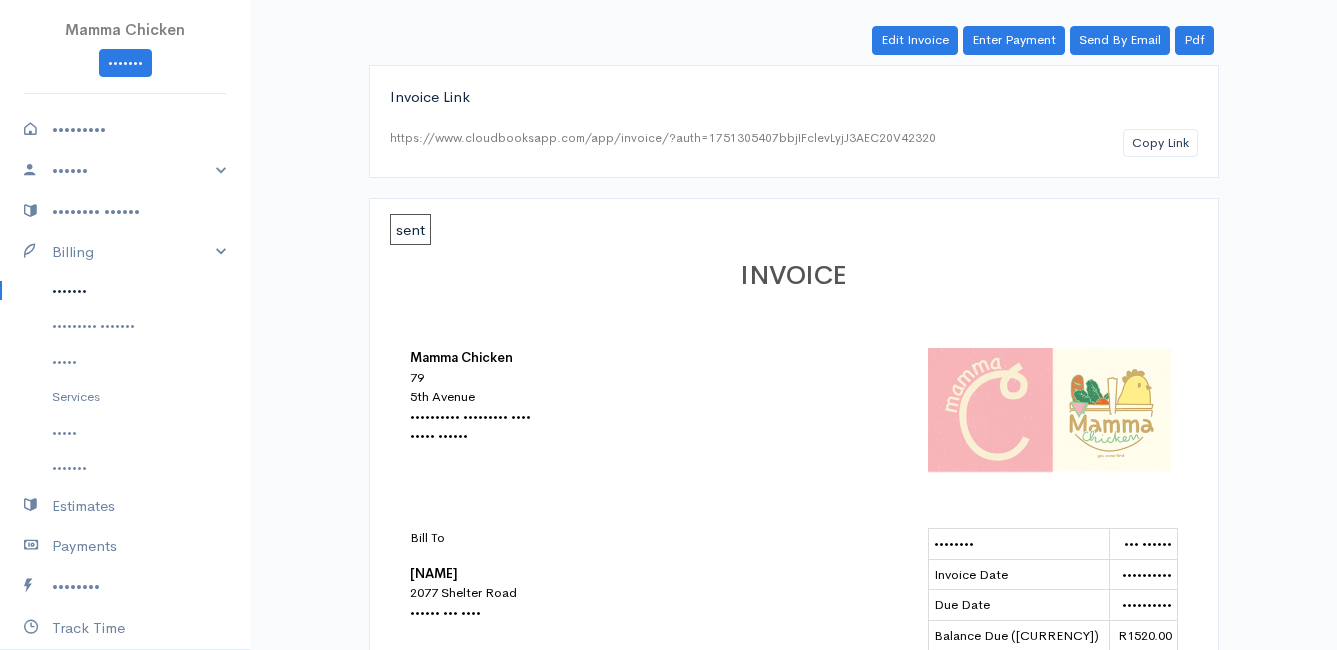 scroll, scrollTop: 0, scrollLeft: 0, axis: both 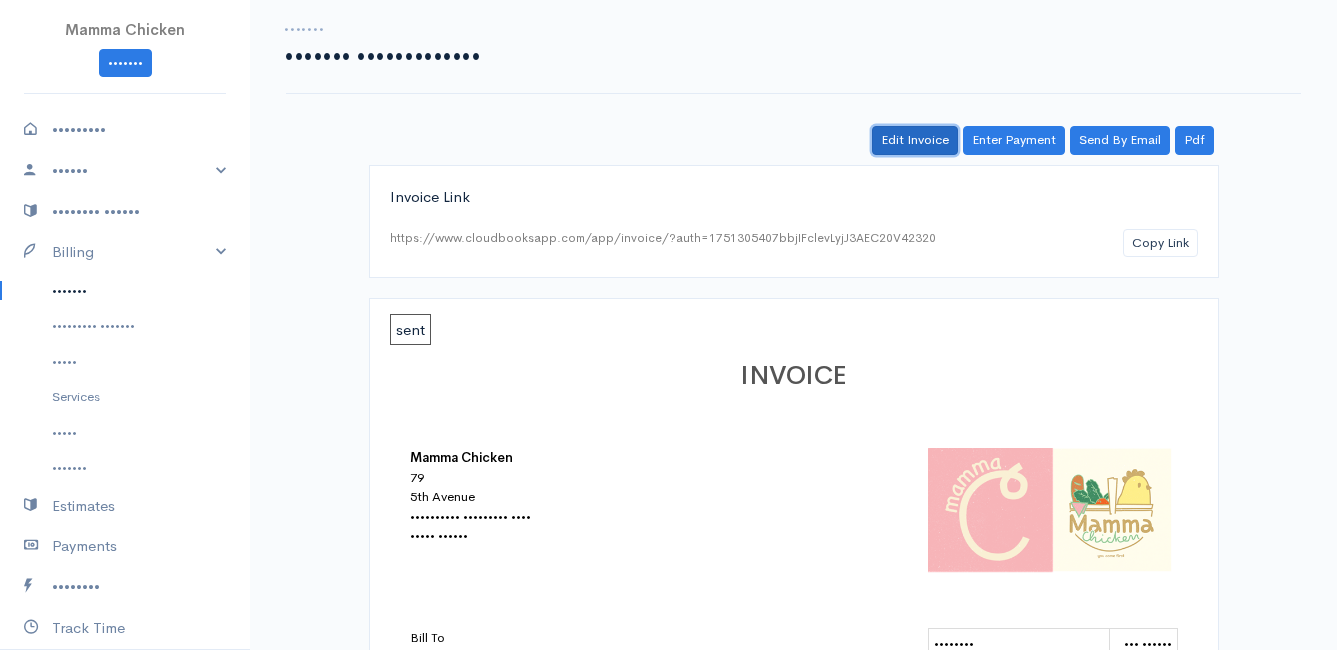 click on "Edit Invoice" at bounding box center (915, 140) 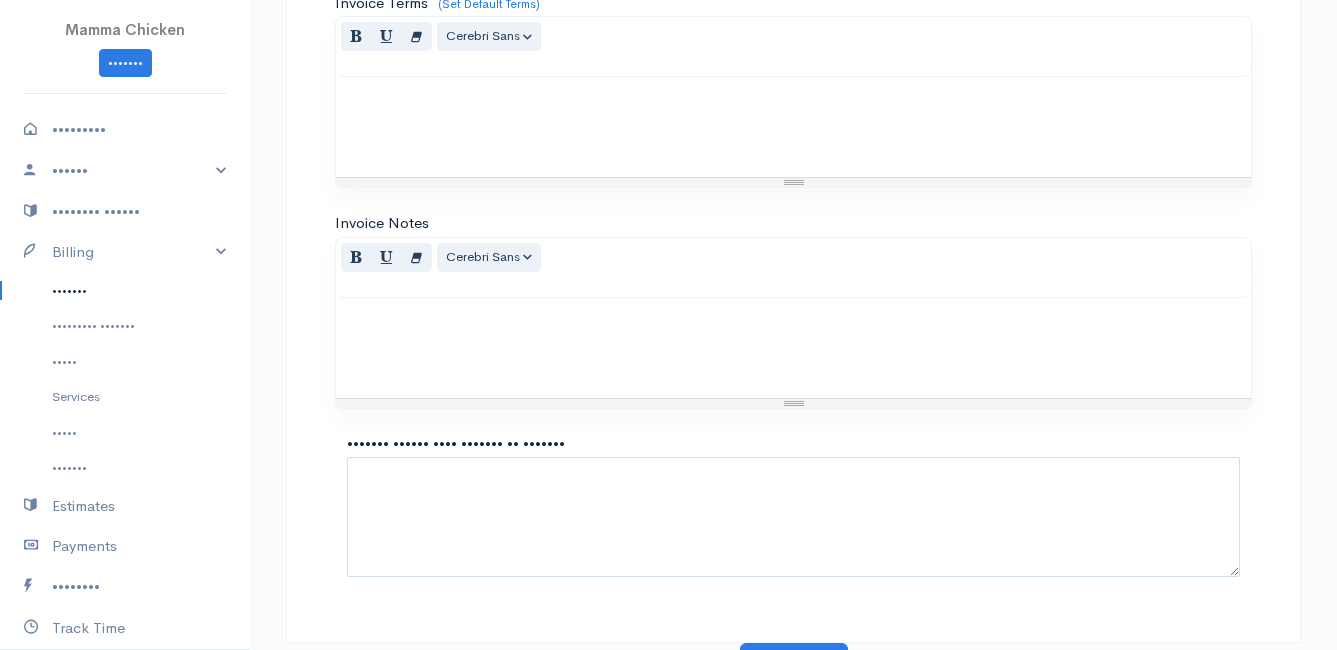 scroll, scrollTop: 2234, scrollLeft: 0, axis: vertical 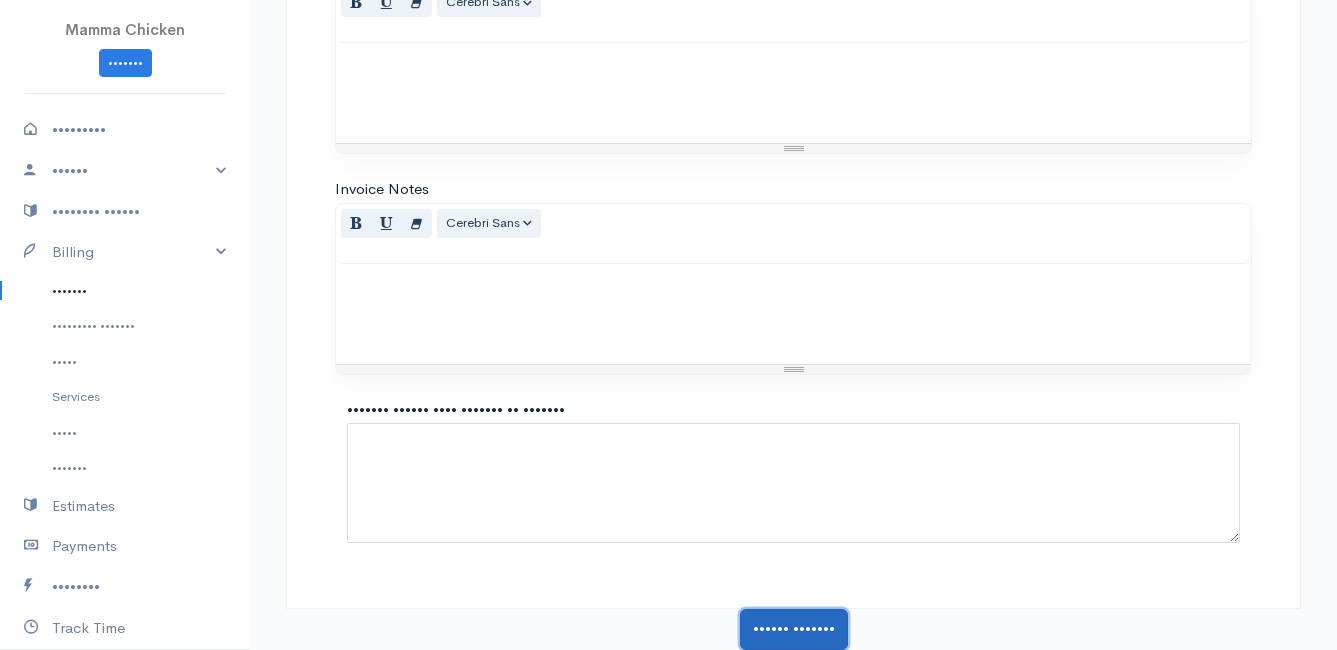 click on "•••••• •••••••" at bounding box center (794, 629) 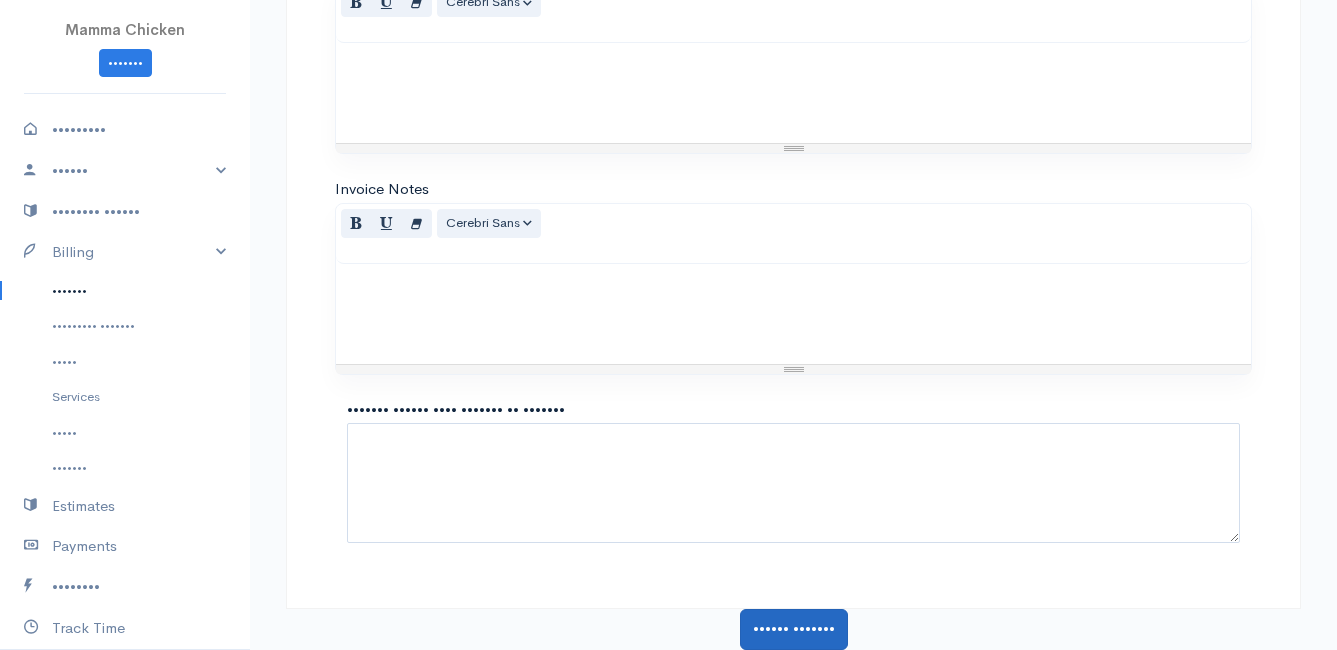 scroll, scrollTop: 0, scrollLeft: 0, axis: both 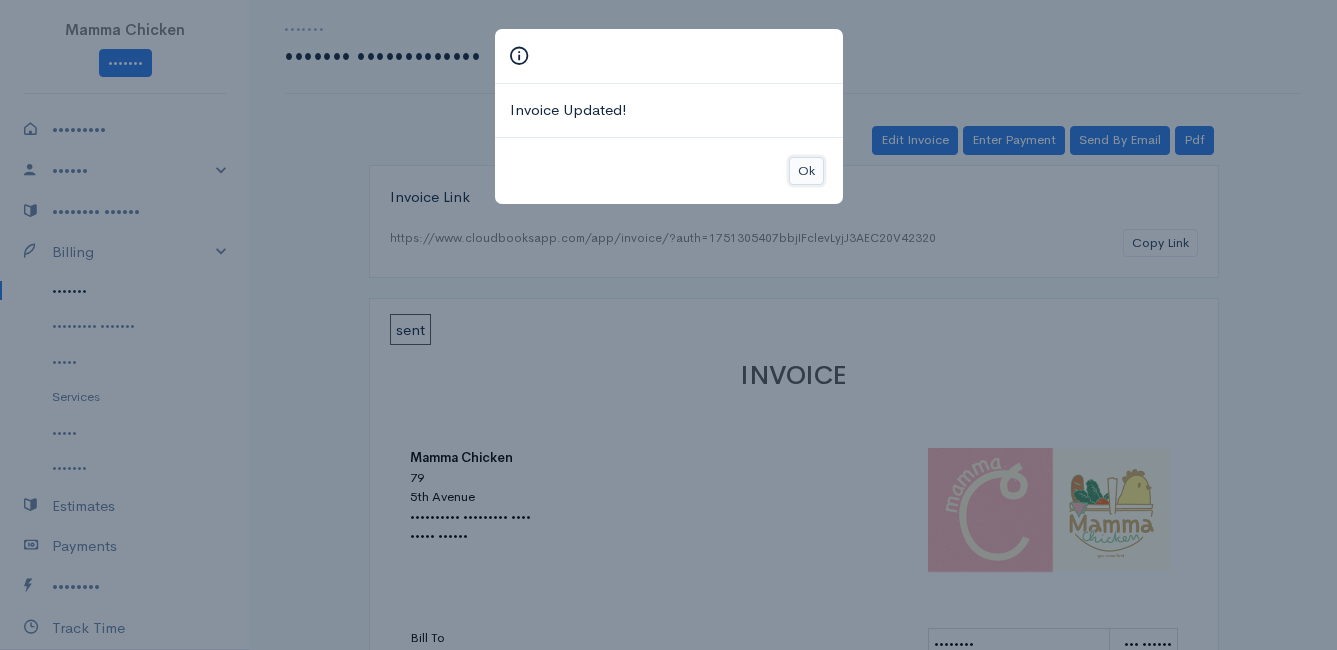 click on "Ok" at bounding box center [806, 171] 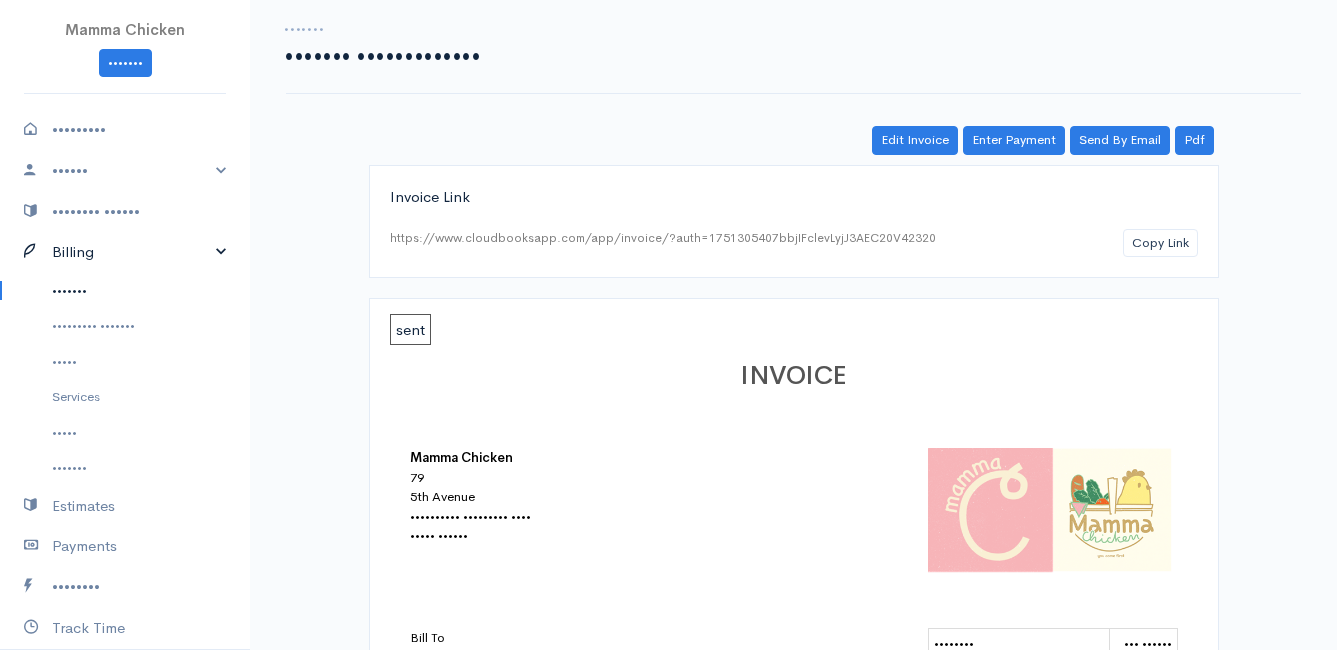 scroll, scrollTop: 100, scrollLeft: 0, axis: vertical 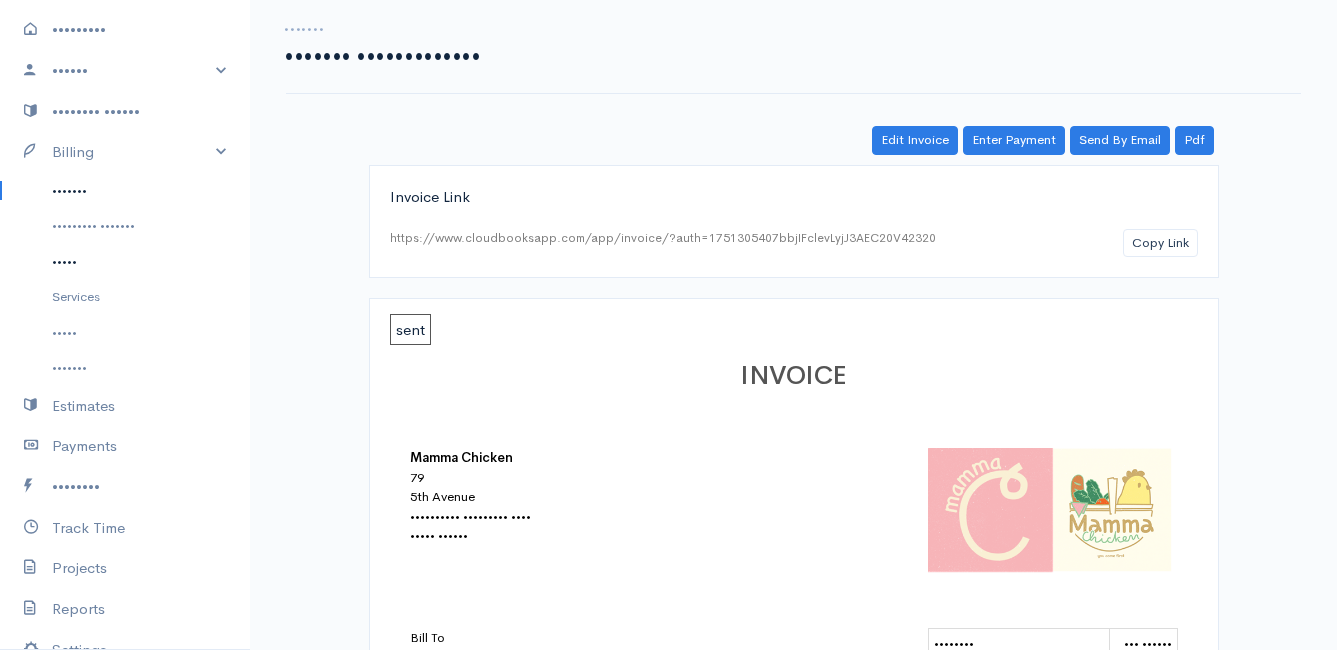 click on "•••••" at bounding box center [125, 262] 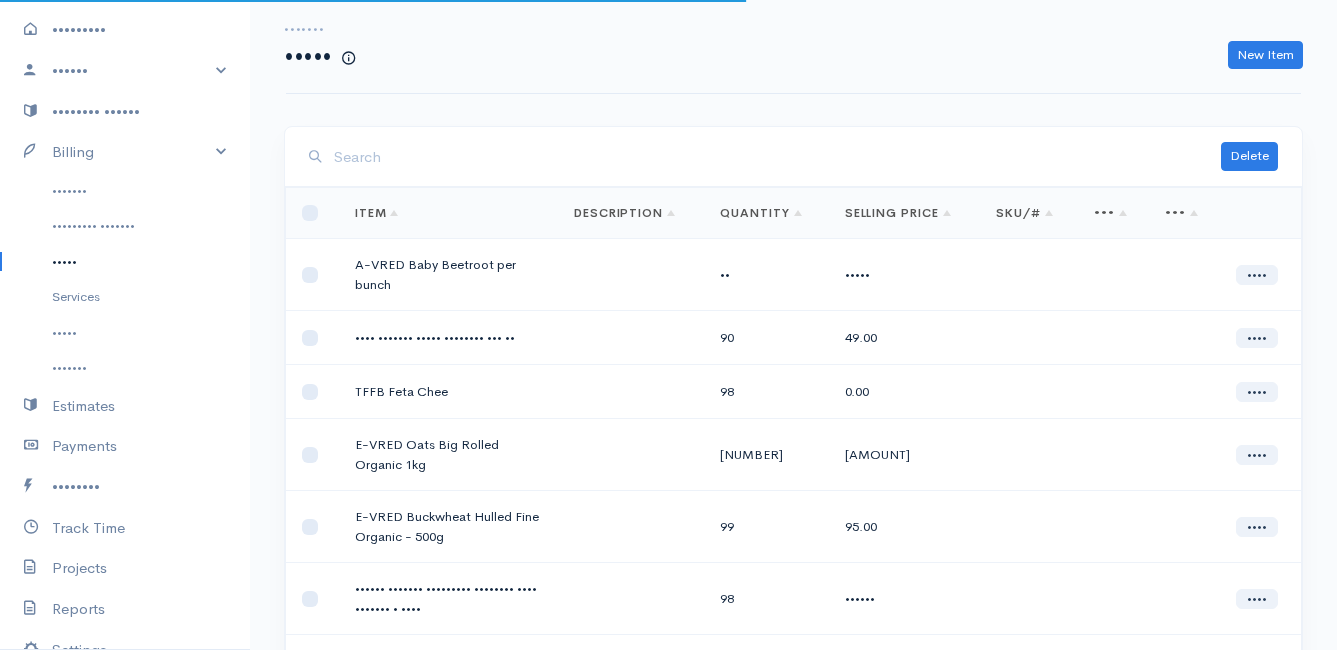 click at bounding box center [777, 157] 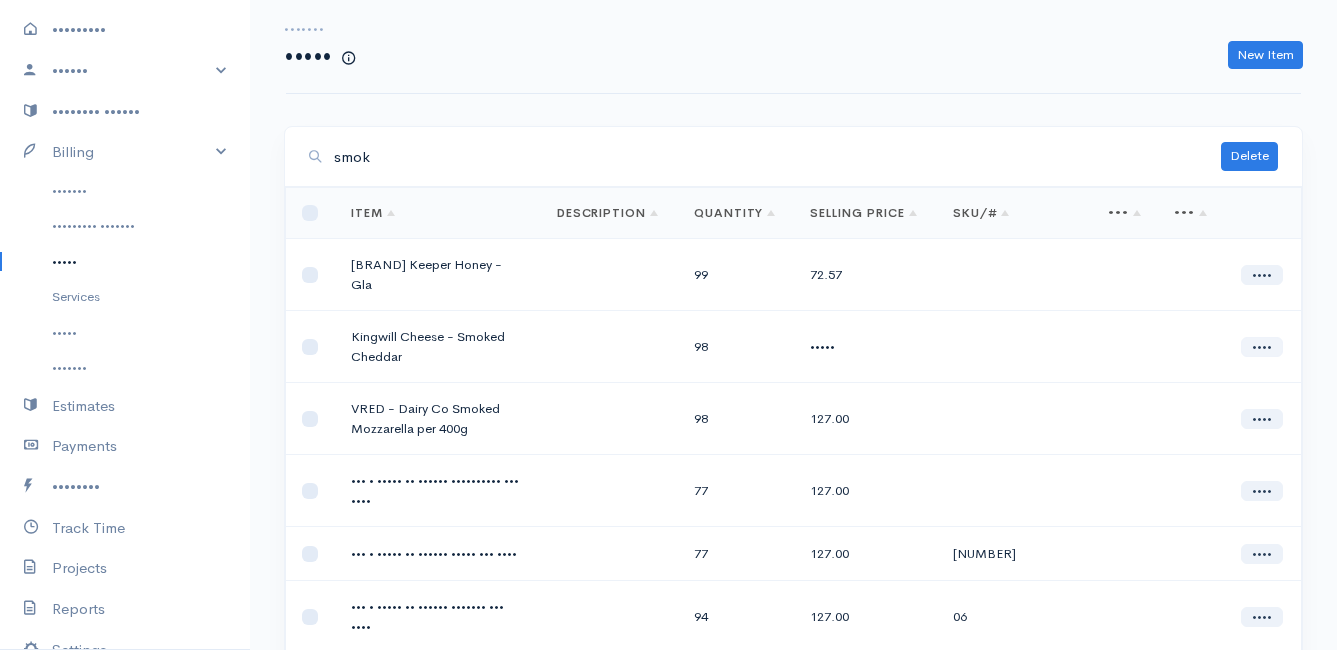 type on "smok" 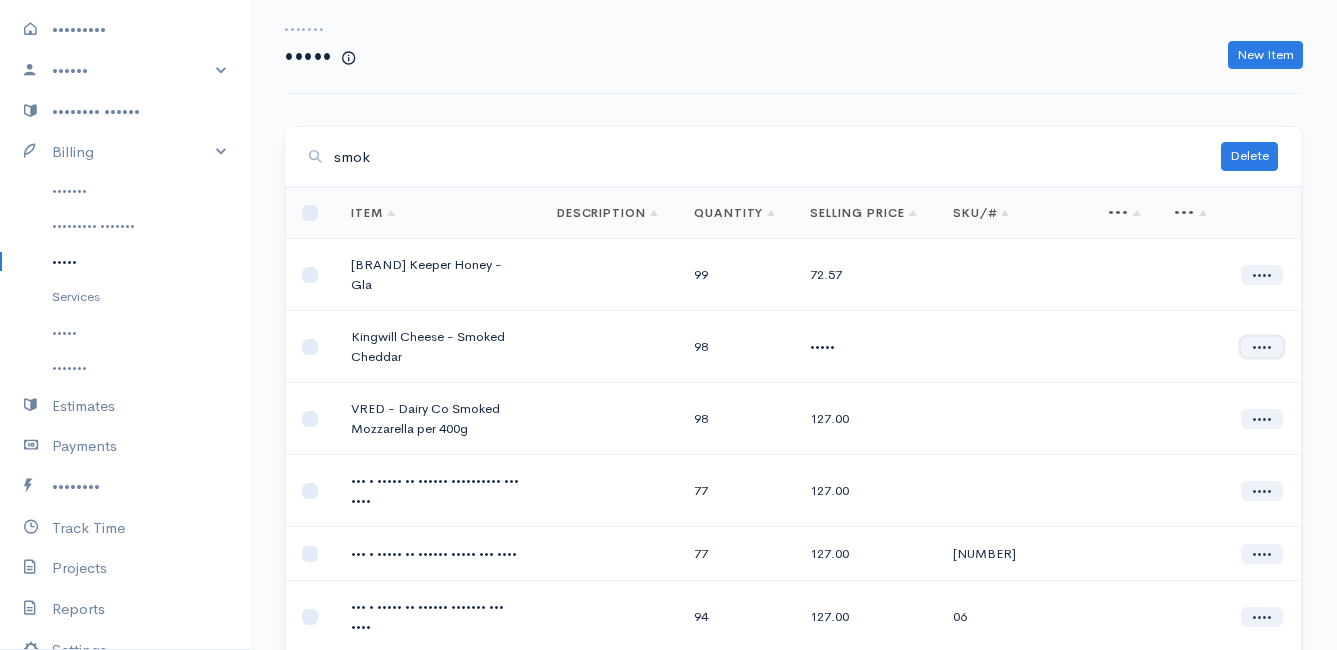 click on "••••" at bounding box center (1262, 347) 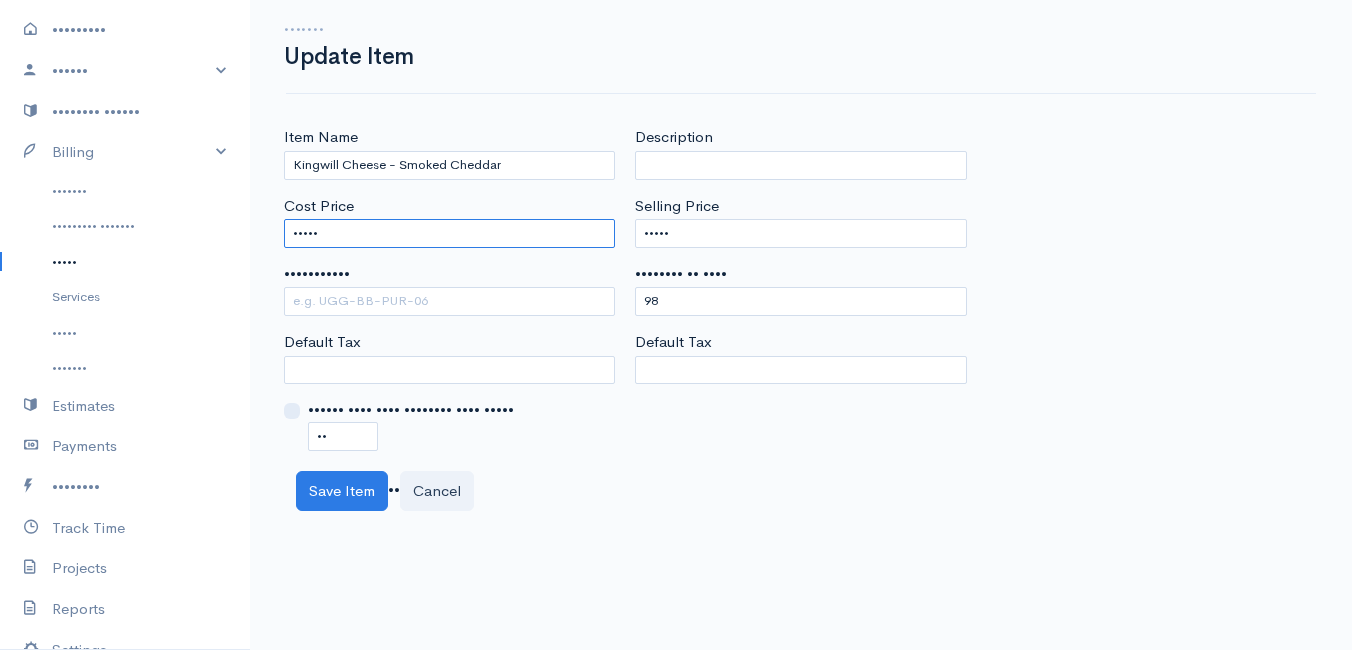 drag, startPoint x: 351, startPoint y: 229, endPoint x: 261, endPoint y: 232, distance: 90.04999 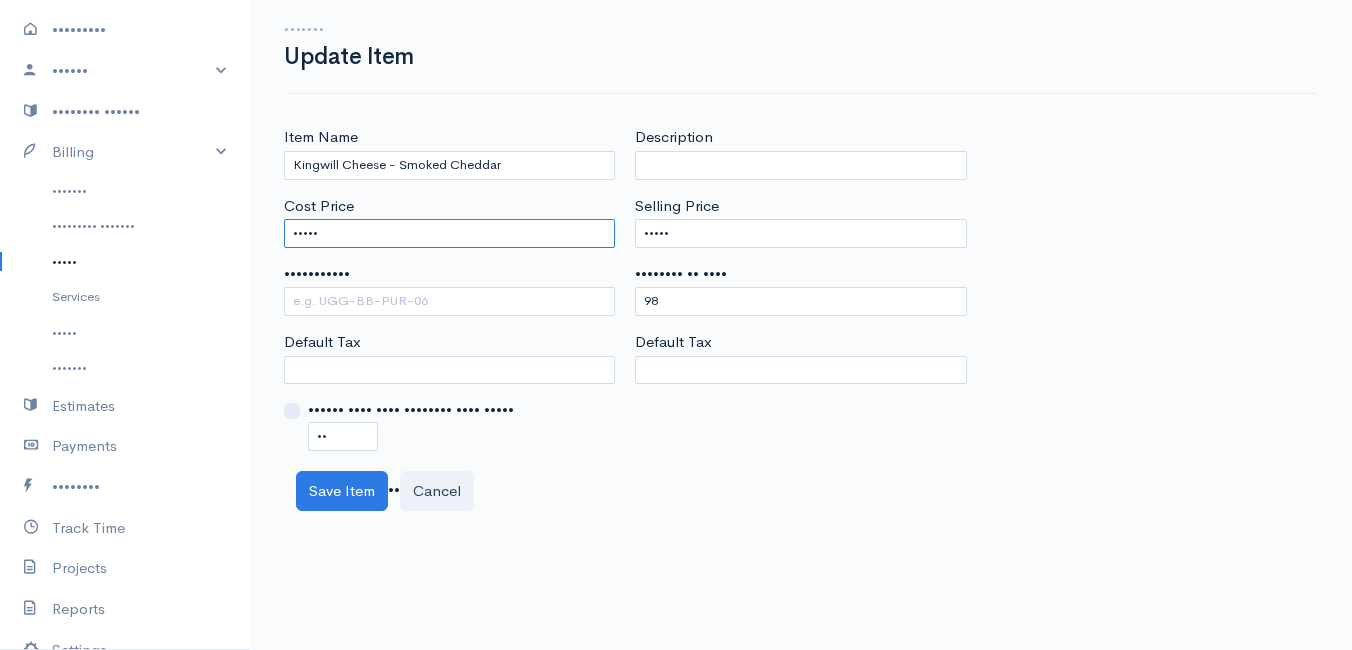 type on "•••••" 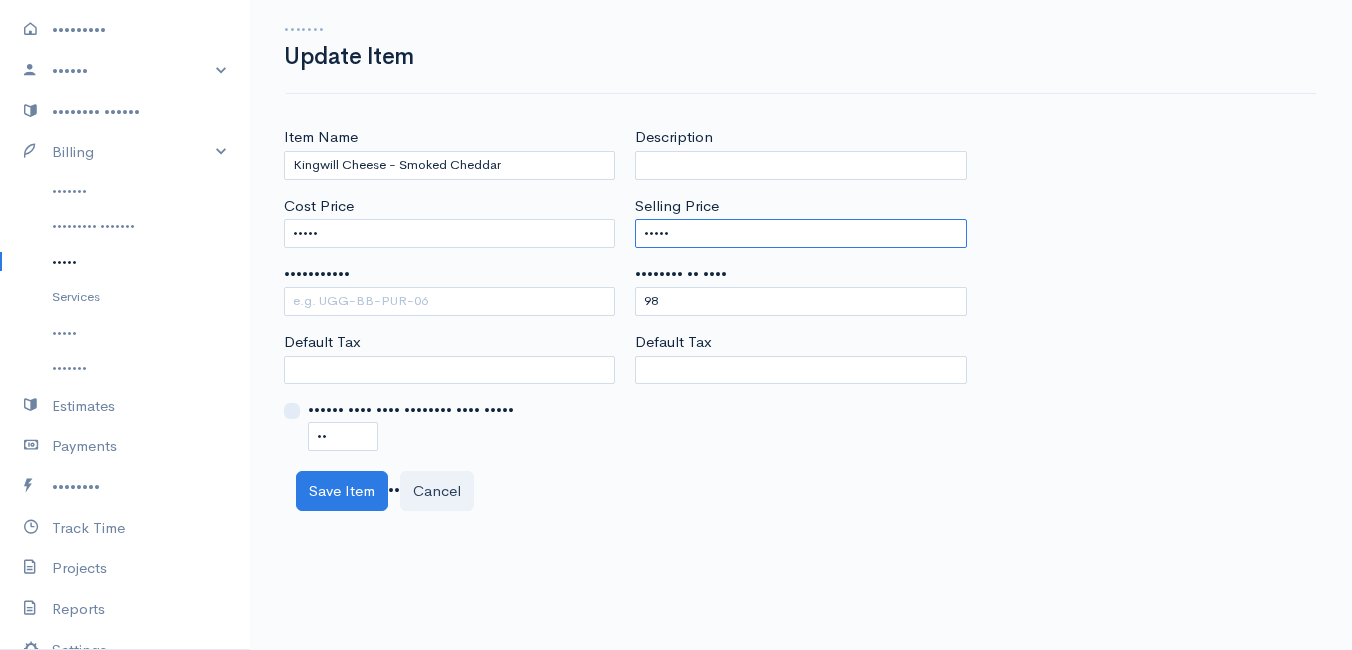 drag, startPoint x: 701, startPoint y: 232, endPoint x: 587, endPoint y: 230, distance: 114.01754 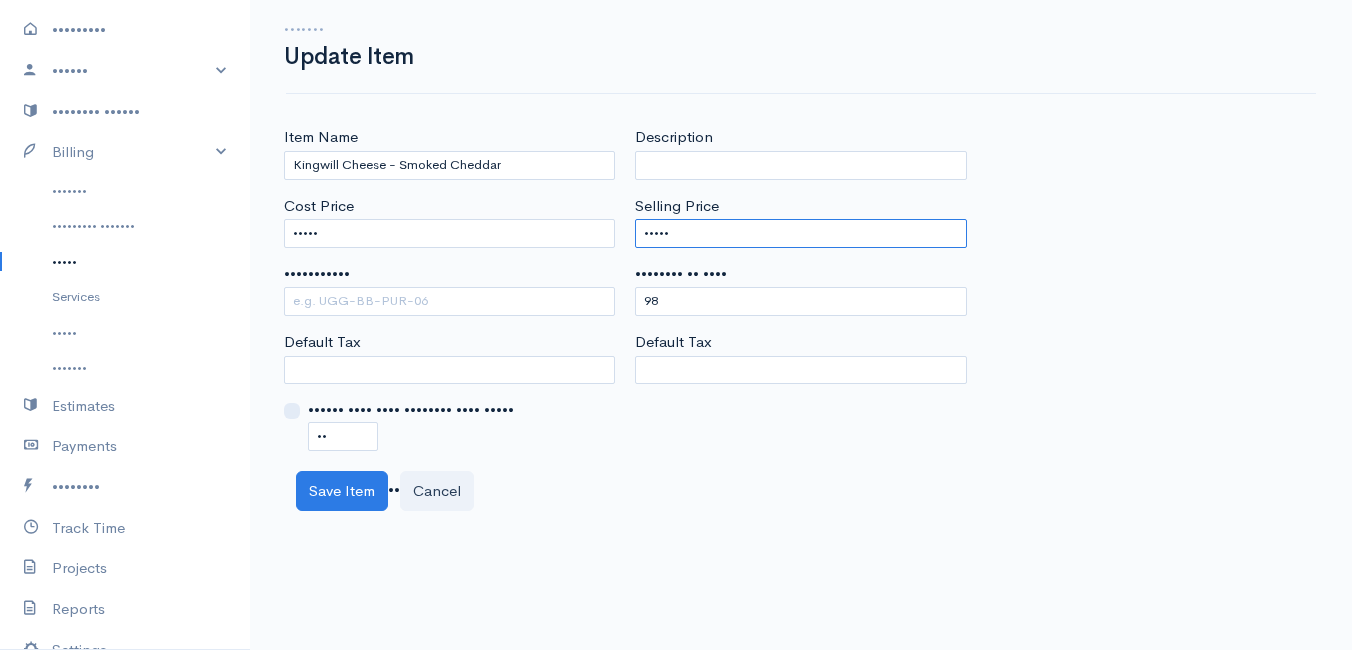 type on "•••••" 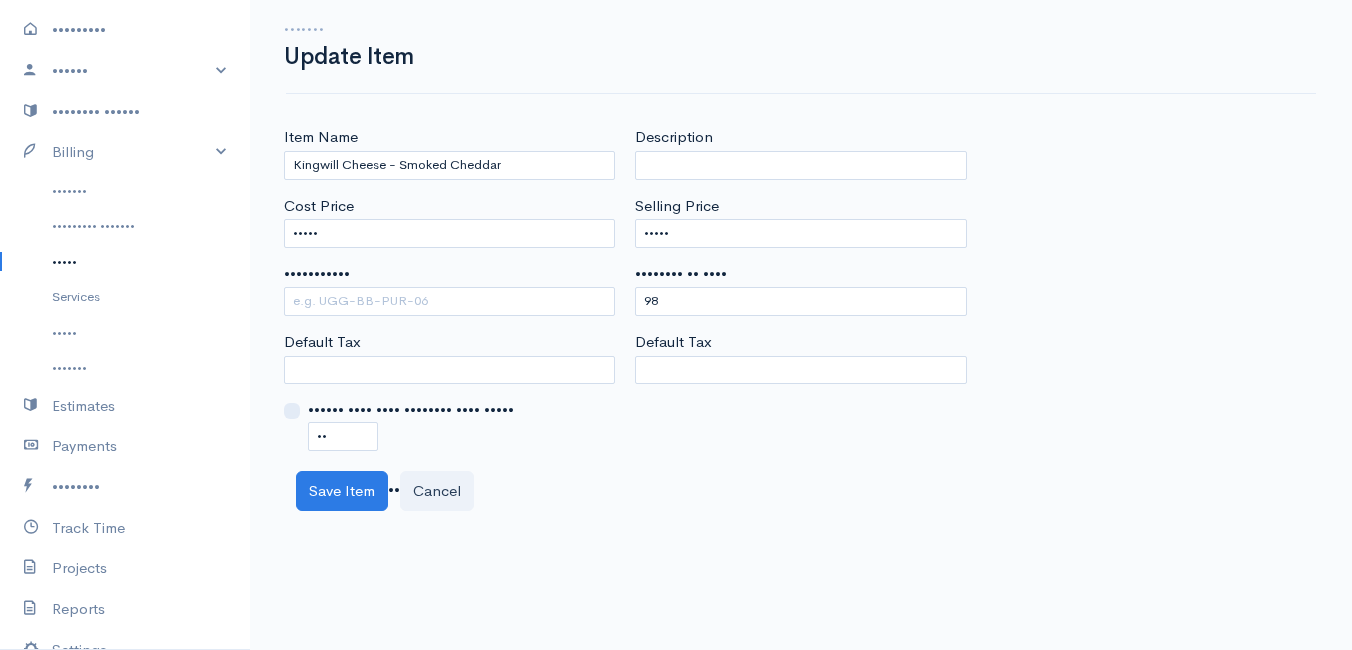 click on "Mamma Chicken
Upgrade
Dashboard
People
Clients
Vendors
Staff Users
Purchase Orders
Billing
Invoice
Recurring Invoice
Items
Services
Taxes
Credits
Estimates
Payments
Expenses
Track Time
Projects
Reports
Settings
My Organizations
Logout
Help
@CloudBooksApp [YEAR]
Invoice
Update Item
Item Name Kingwill Cheese - Smoked Cheddar Cost Price [PRICE] SKU/Barcode Default Tax Notify when Item quantity goes below 10 Description Selling Price [PRICE] Quantity In Hand [NUMBER] Default Tax Cancel" at bounding box center (676, 325) 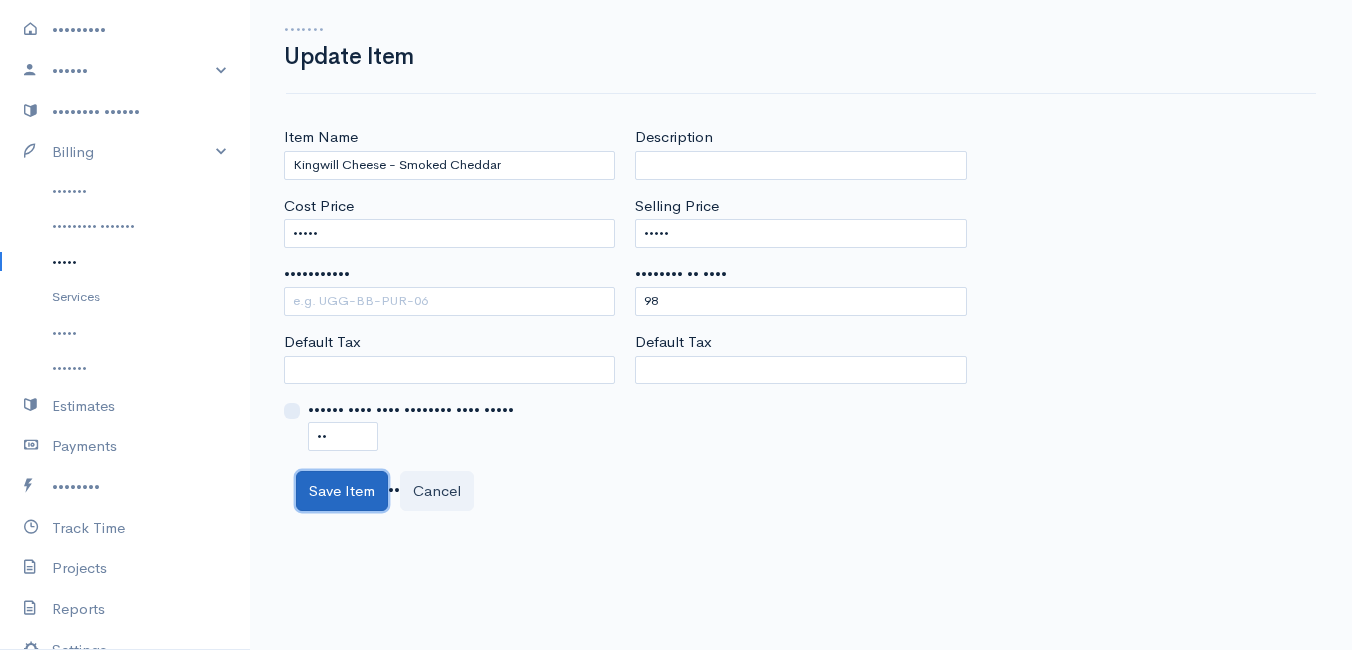click on "Save Item" at bounding box center [342, 491] 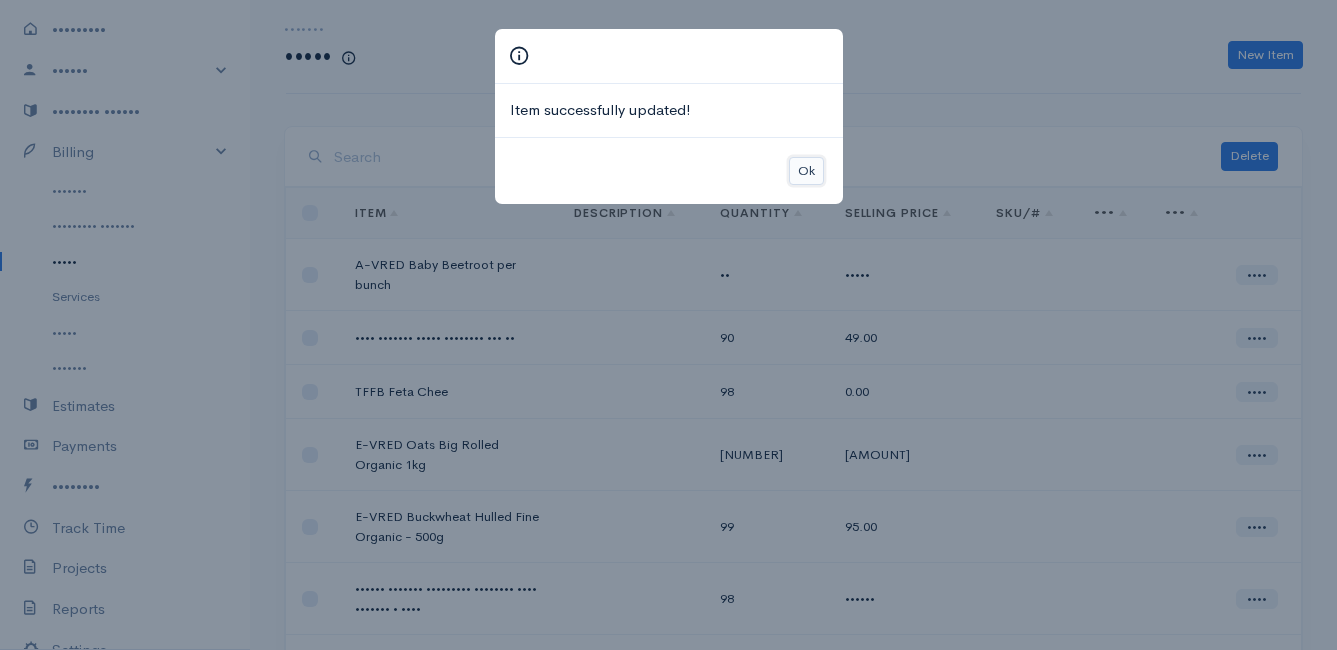 click on "Ok" at bounding box center [806, 171] 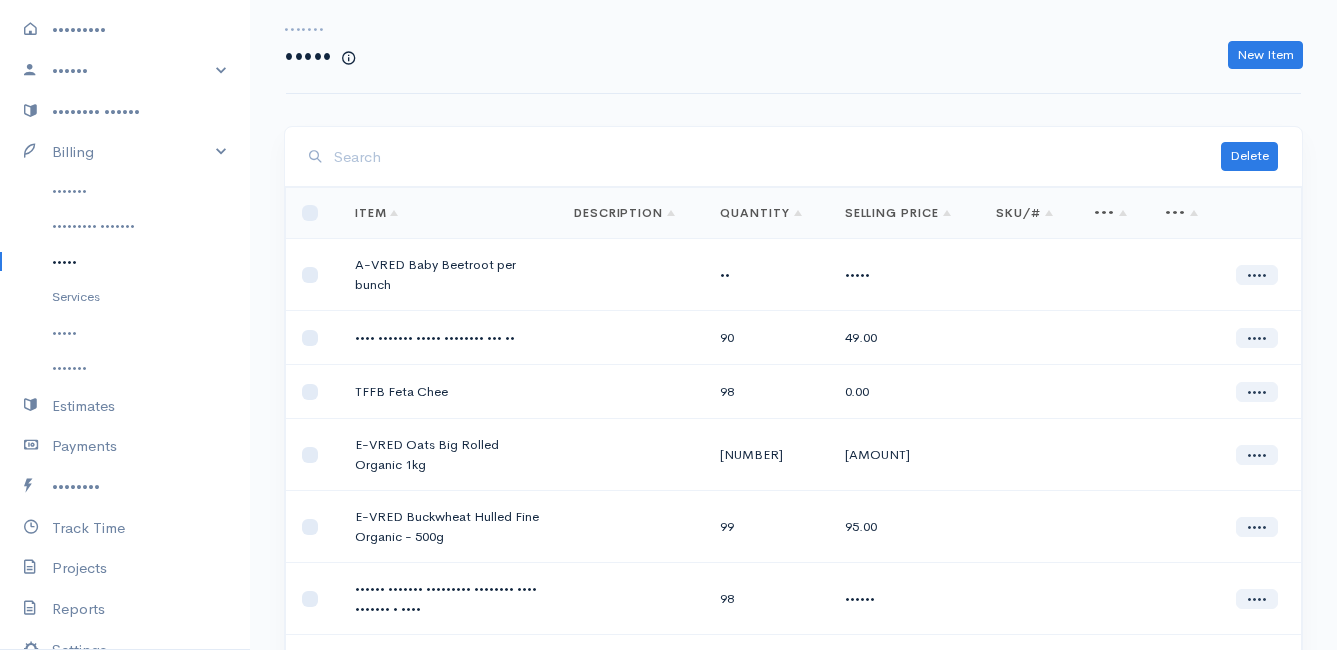click on "•••••" at bounding box center (125, 262) 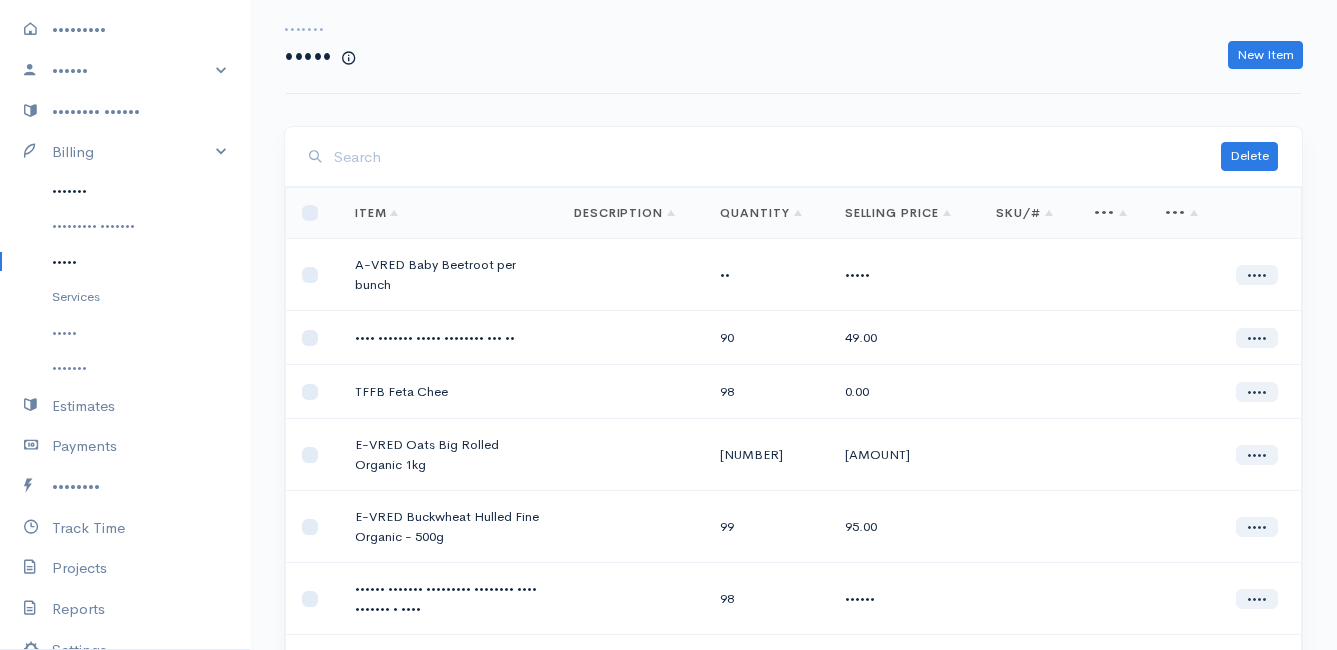 click on "•••••••" at bounding box center (125, 191) 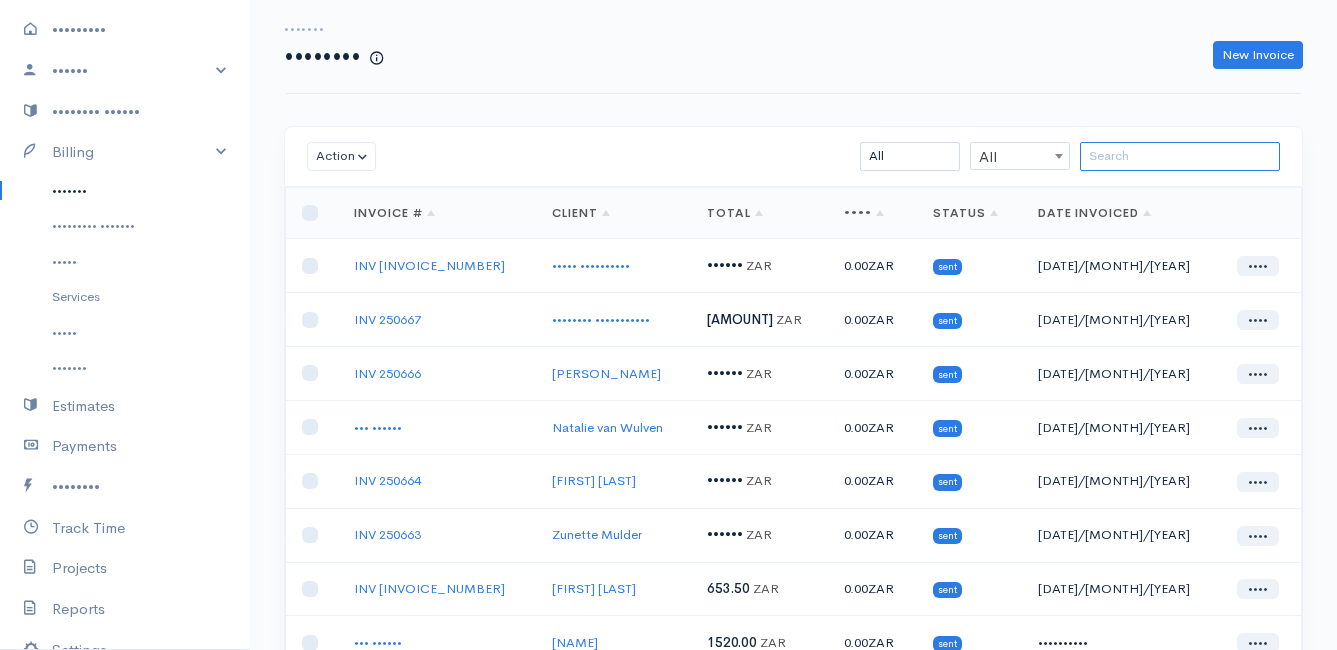 click at bounding box center [1180, 156] 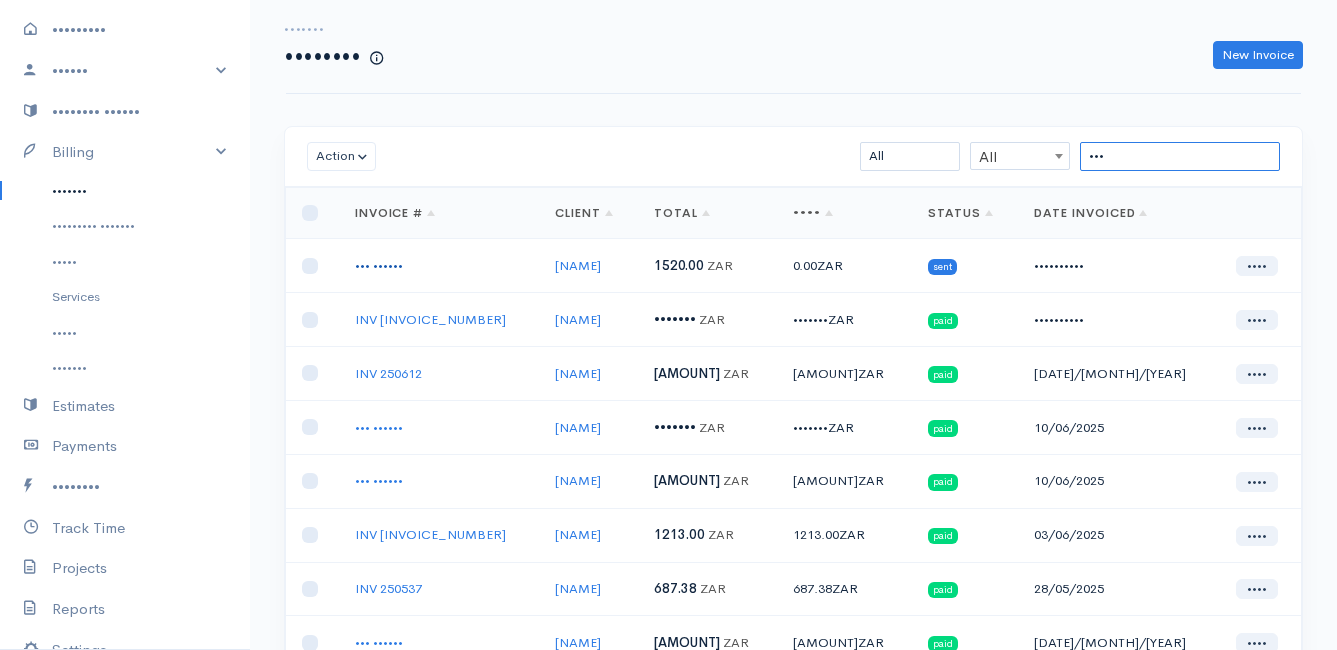 type on "•••" 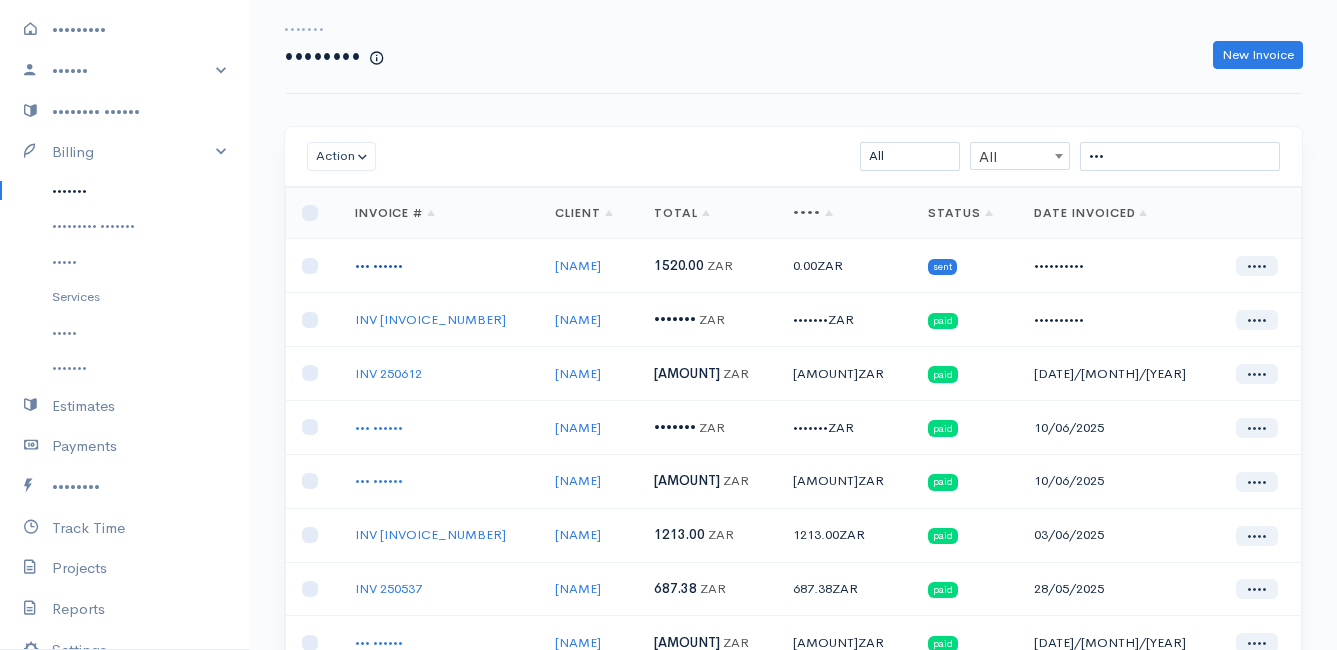 click on "••• ••••••" at bounding box center [379, 265] 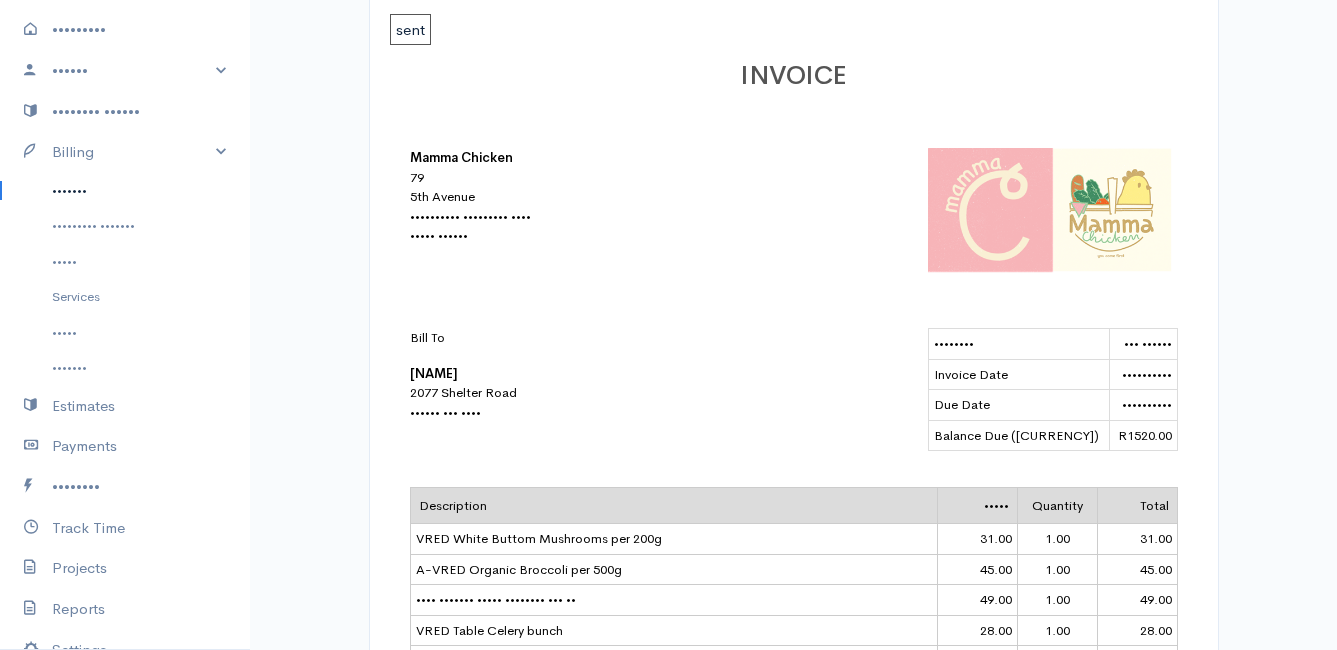 scroll, scrollTop: 100, scrollLeft: 0, axis: vertical 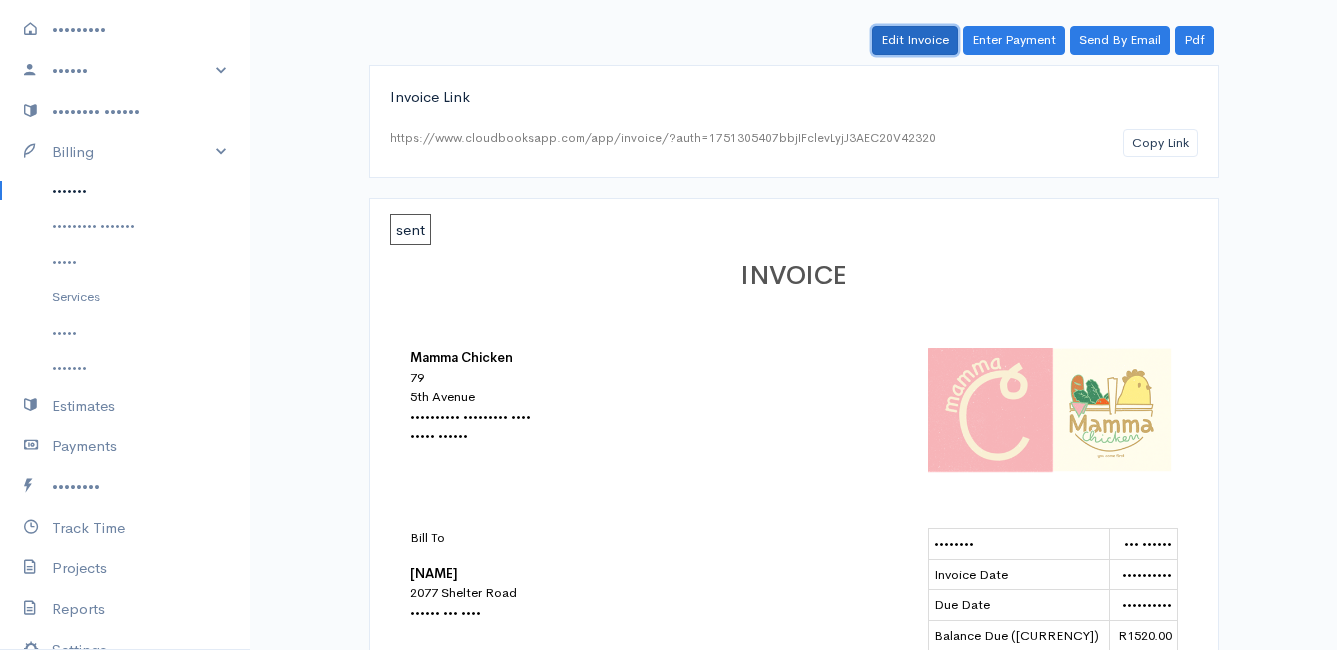 click on "Edit Invoice" at bounding box center [915, 40] 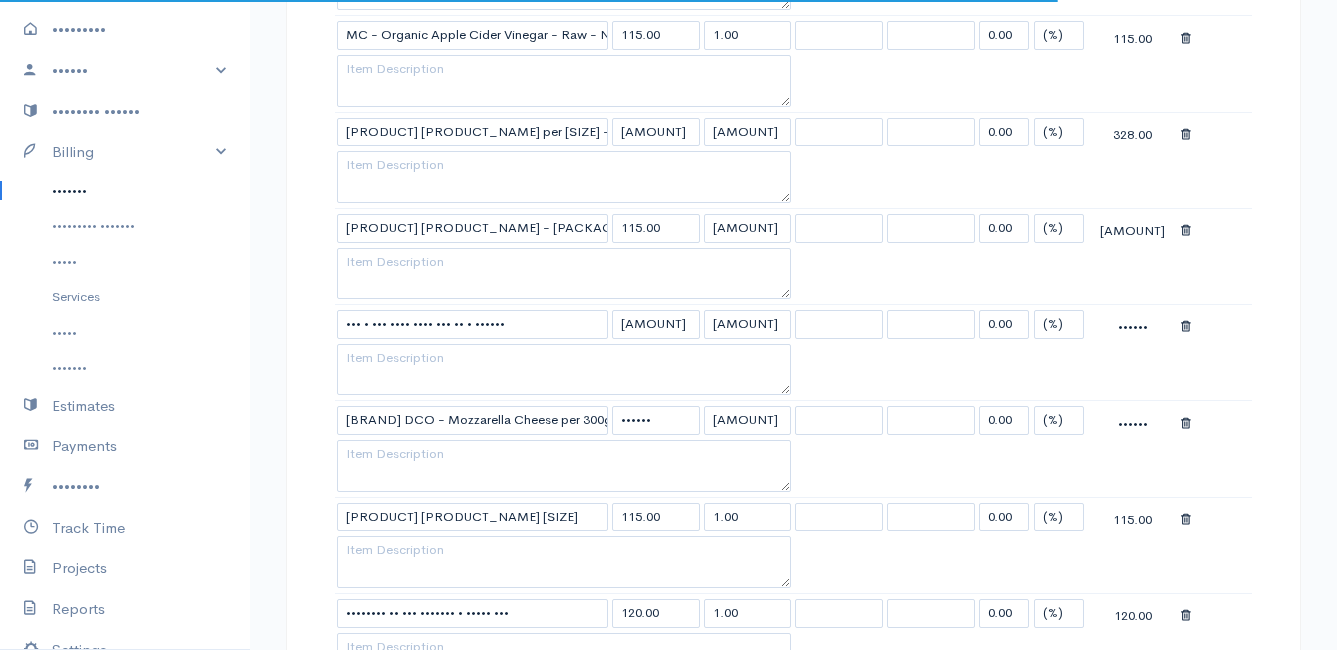 scroll, scrollTop: 1800, scrollLeft: 0, axis: vertical 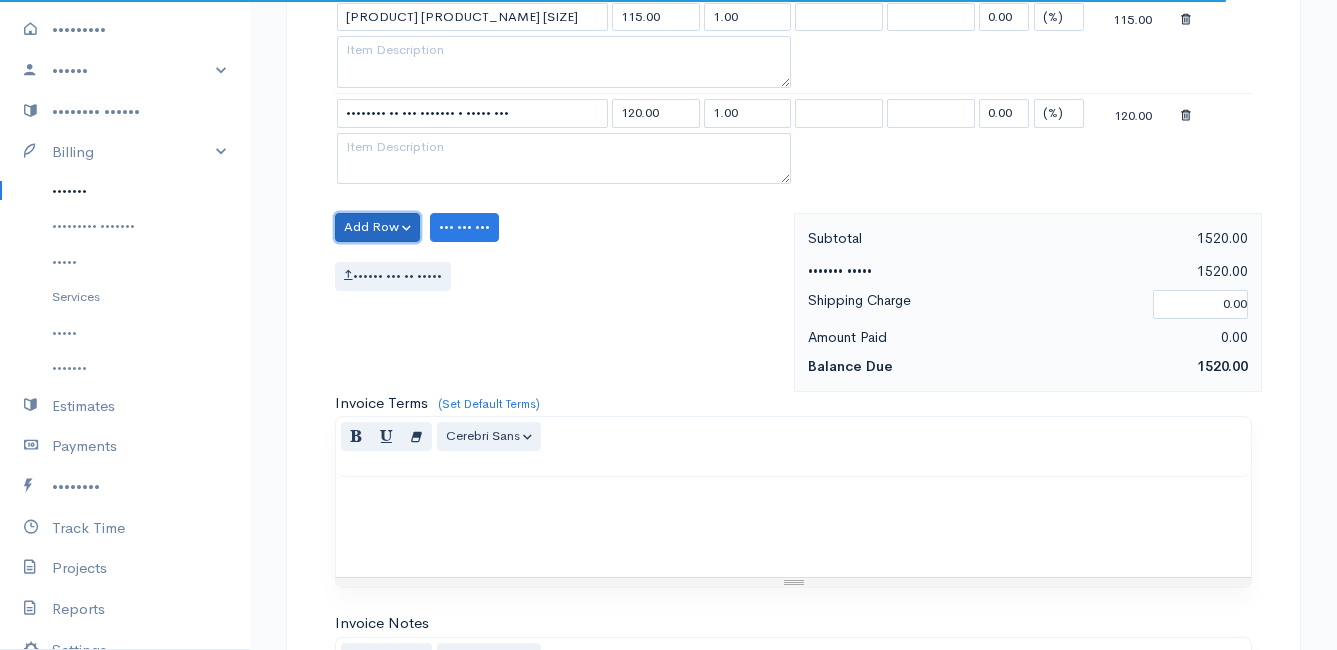 click on "Add Row" at bounding box center [377, 227] 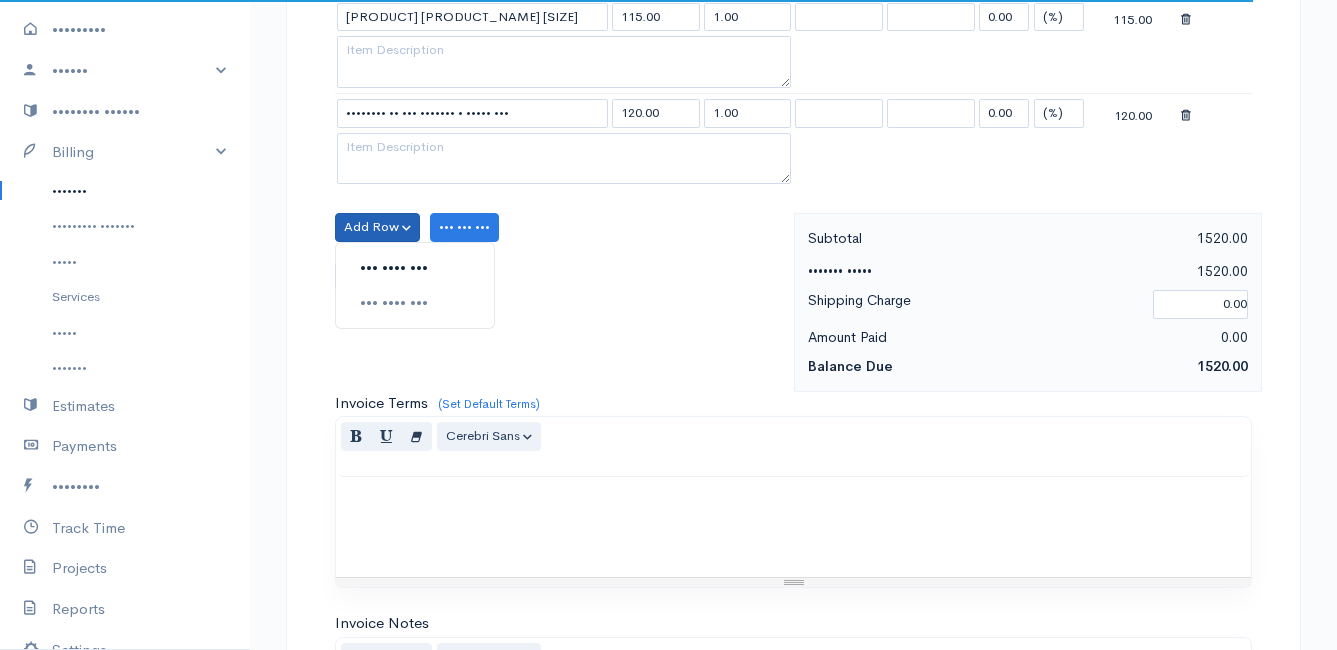 click on "••• •••• •••" at bounding box center (415, 268) 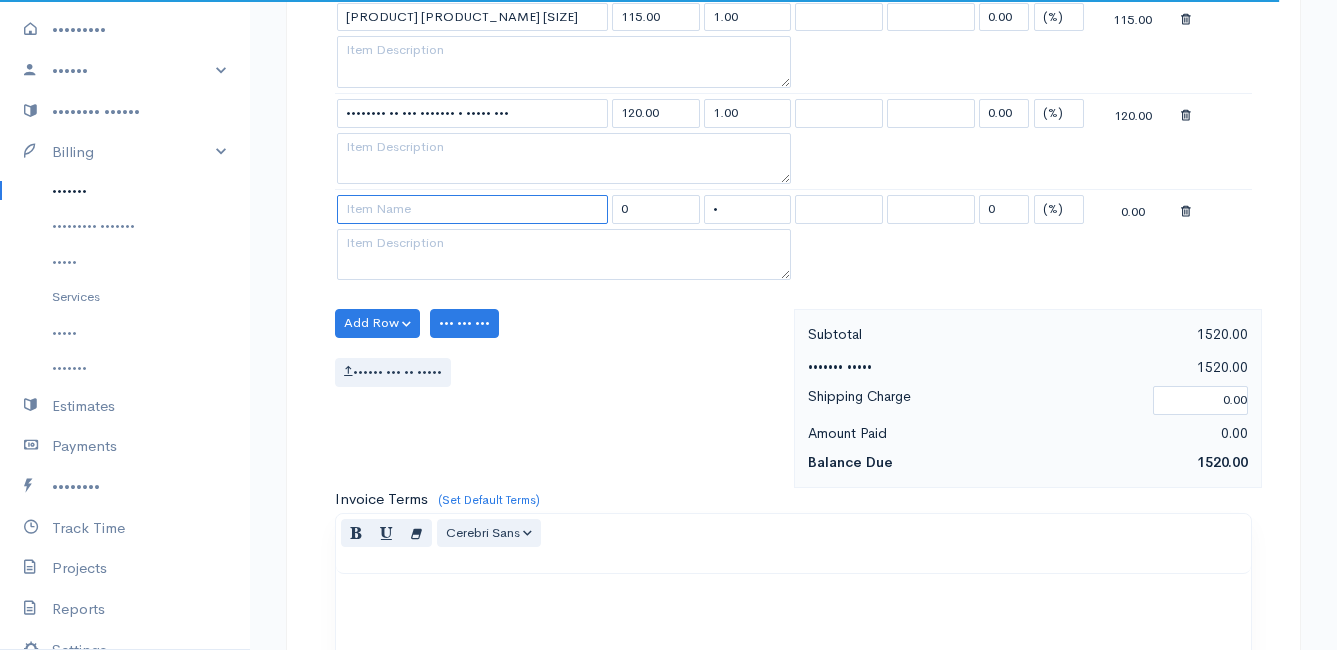 click at bounding box center [472, 209] 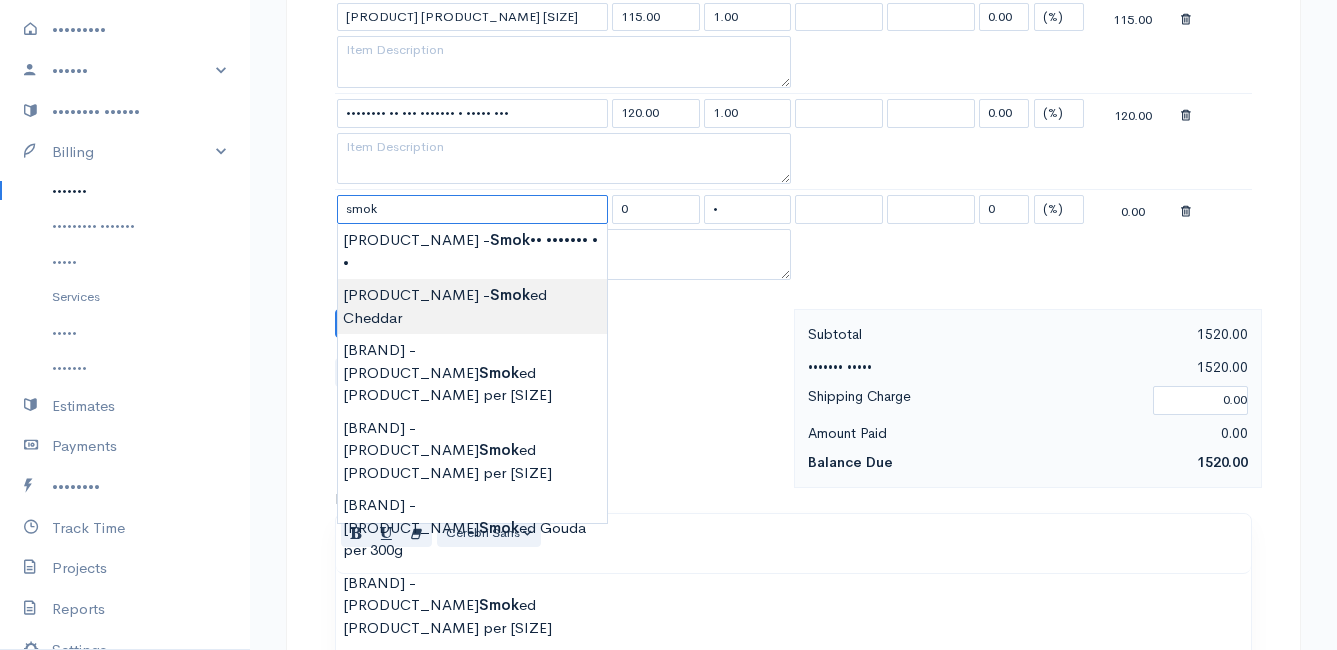 type on "Kingwill Cheese - Smoked Cheddar" 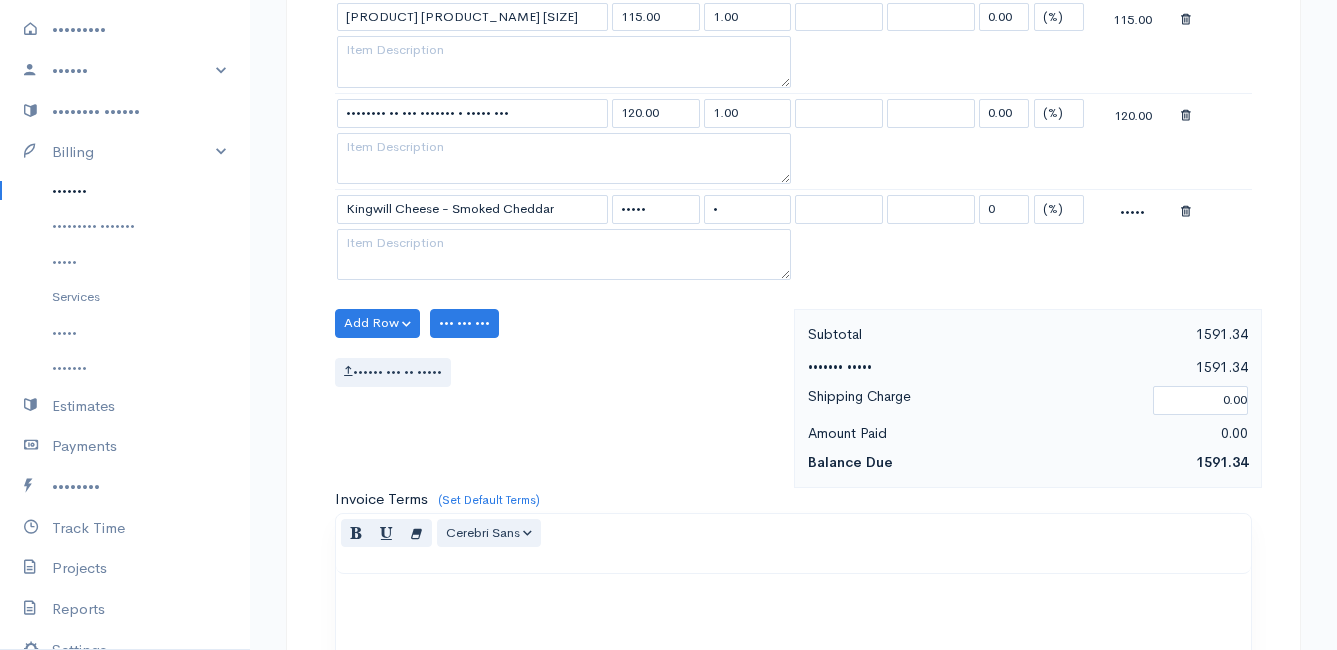 click on "Mamma Chicken
Upgrade
Dashboard
People
Clients
Vendors
Staff Users
Purchase Orders
Billing
Invoice
Recurring Invoice
Items
Services
Taxes
Credits
Estimates
Payments
Expenses
Track Time
Projects
Reports
Settings
My Organizations
Logout
Help
@CloudBooksApp [YEAR]
Invoice
Edit Invoice #INV [NUMBER]
sent To [NAME] [NUMBER] [STREET] [CITY] [ZIP] [CHOOSE COUNTRY] United States Canada United Kingdom Afghanistan Albania Algeria American Samoa Andorra Anguilla Angola Argentina" at bounding box center [668, -310] 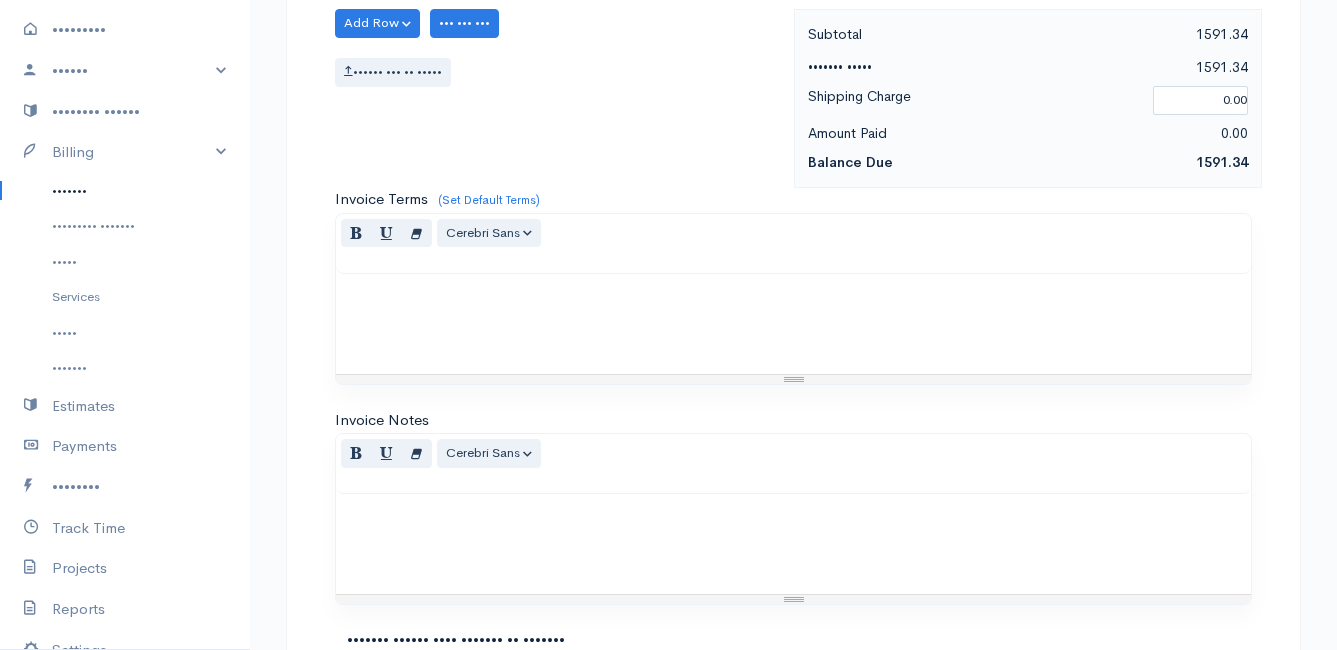 scroll, scrollTop: 2330, scrollLeft: 0, axis: vertical 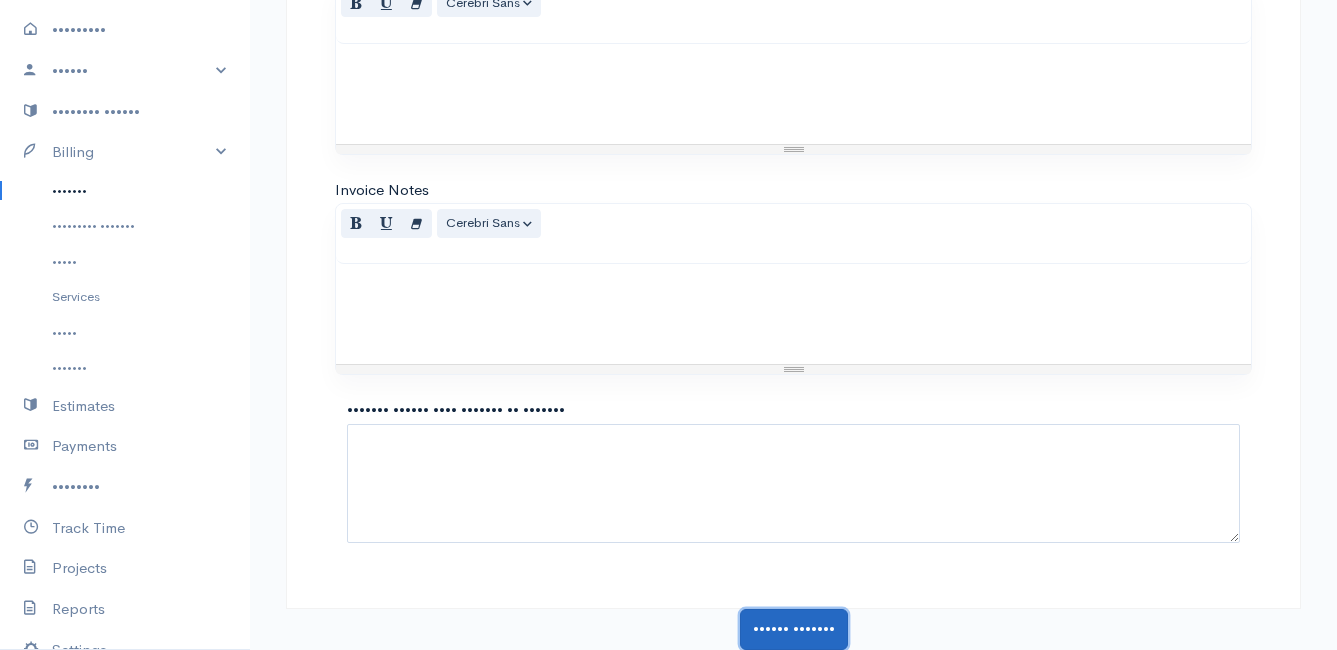 click on "•••••• •••••••" at bounding box center [794, 629] 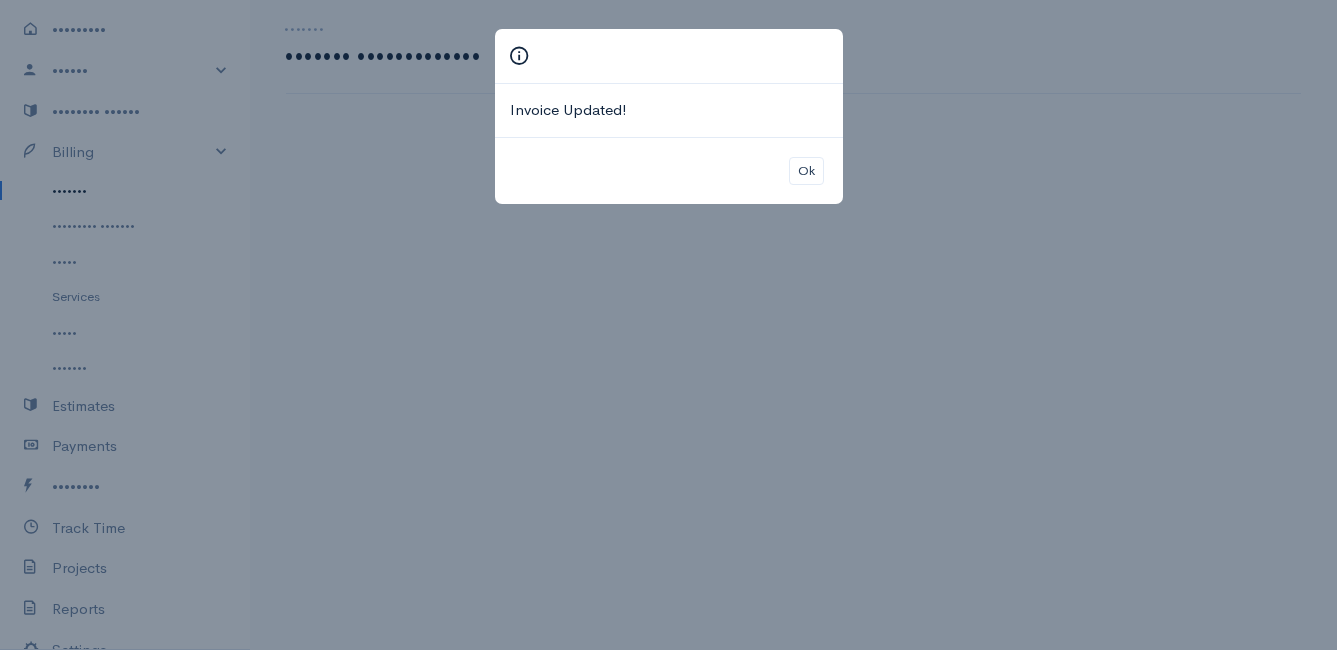 scroll, scrollTop: 0, scrollLeft: 0, axis: both 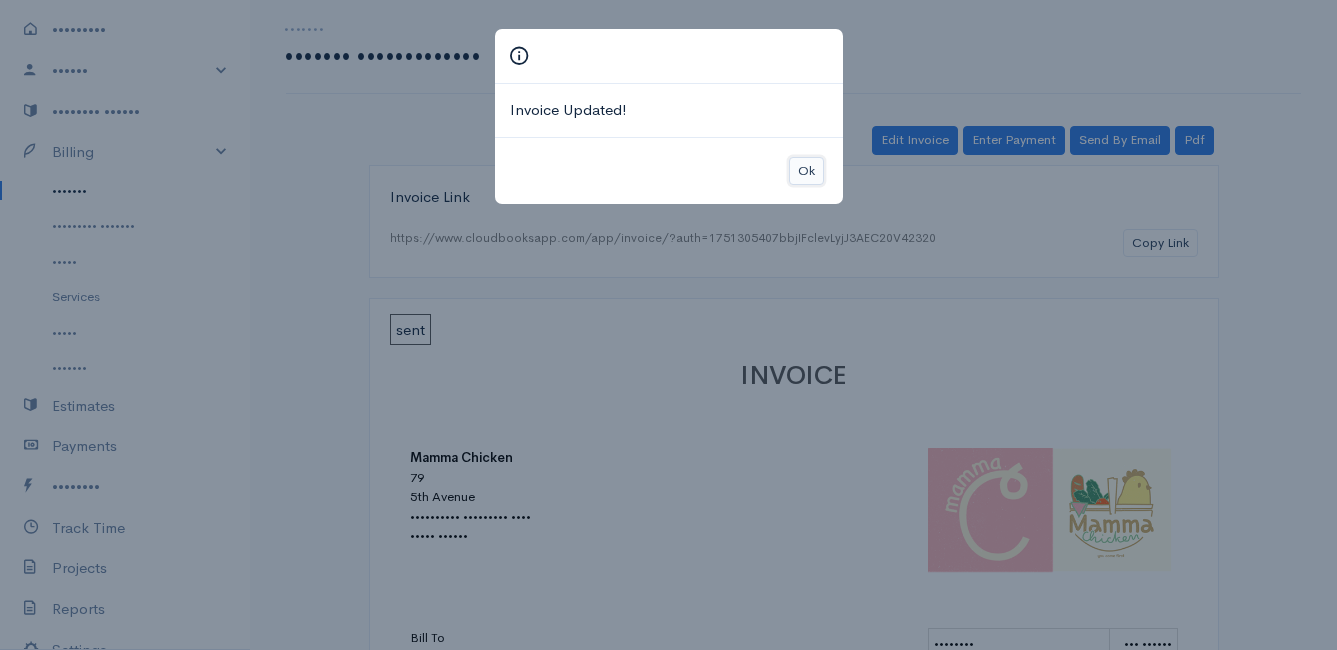 click on "Ok" at bounding box center [806, 171] 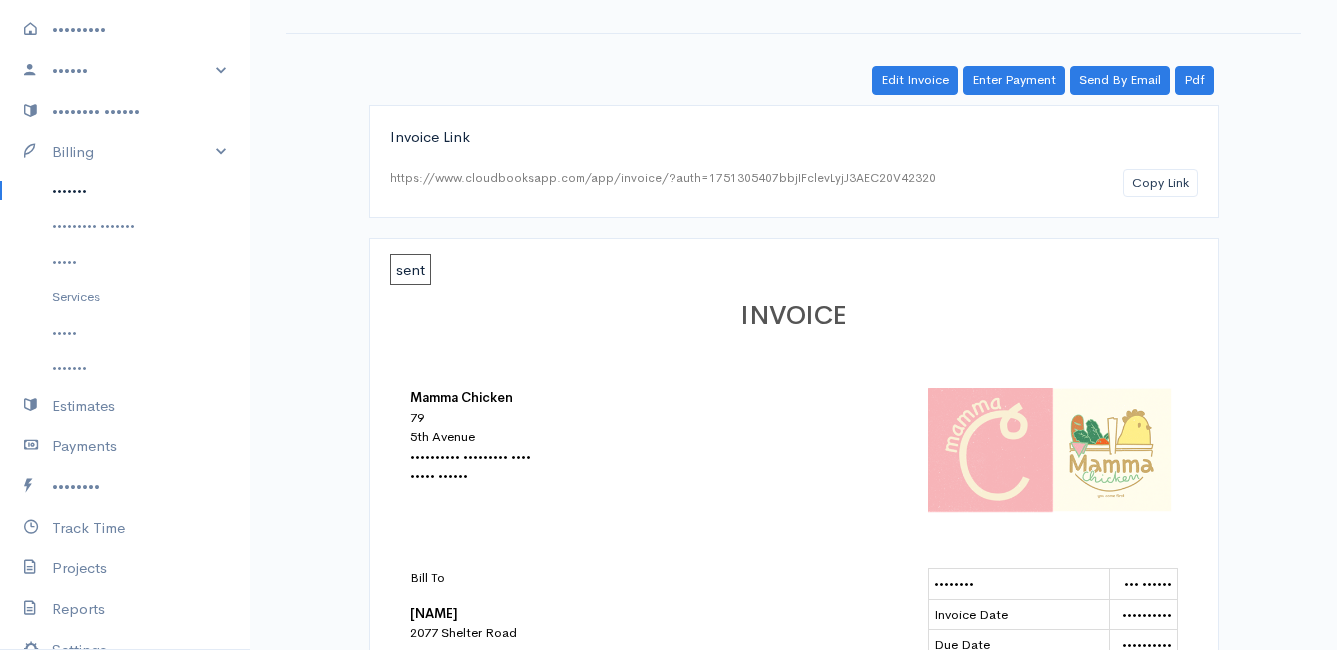 scroll, scrollTop: 0, scrollLeft: 0, axis: both 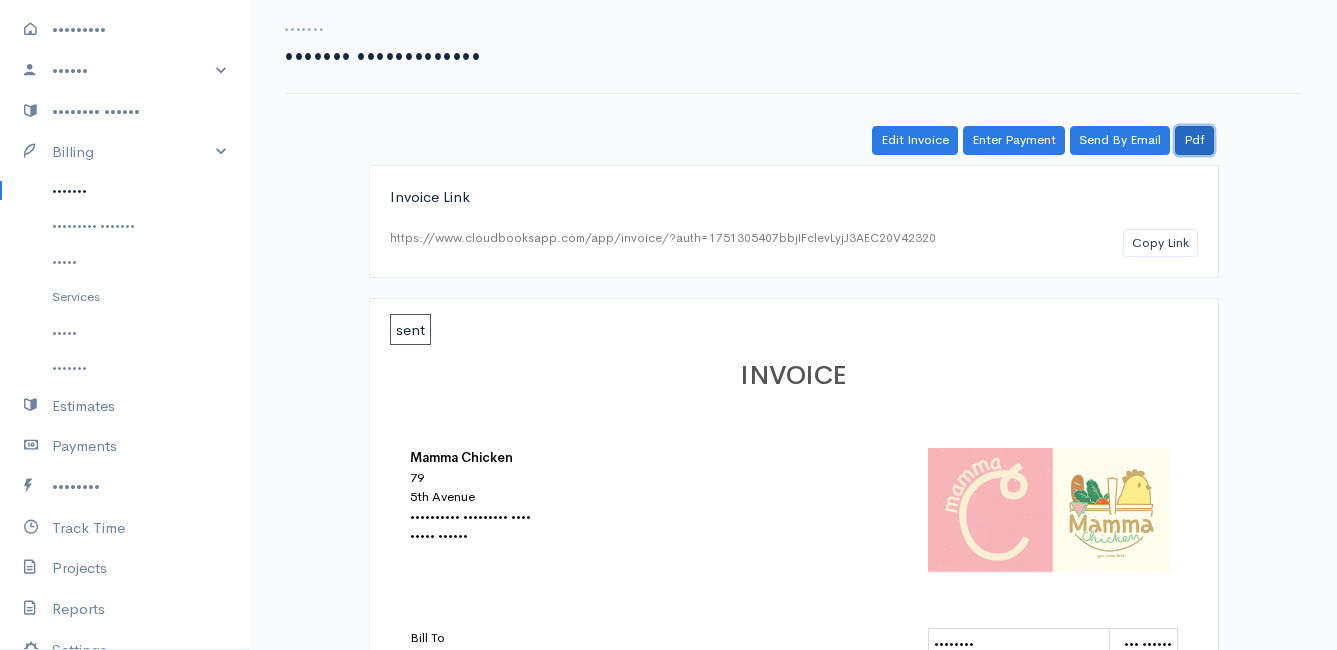 click on "Pdf" at bounding box center (1194, 140) 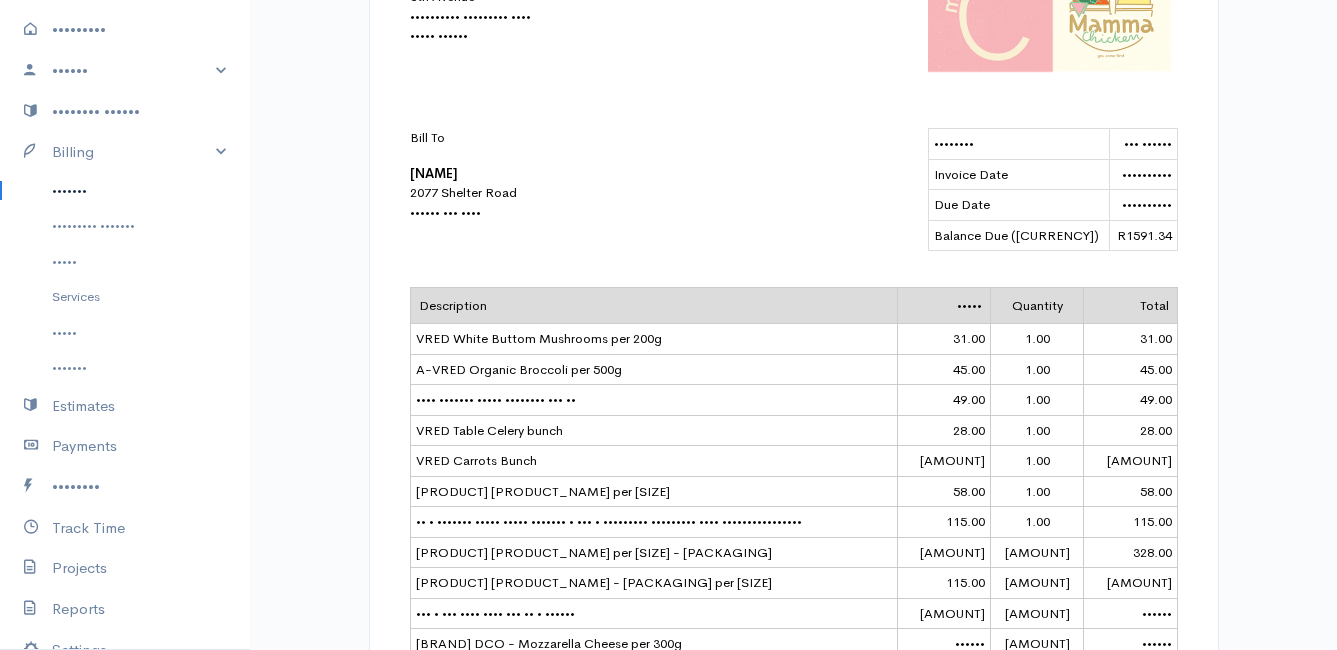 scroll, scrollTop: 0, scrollLeft: 0, axis: both 